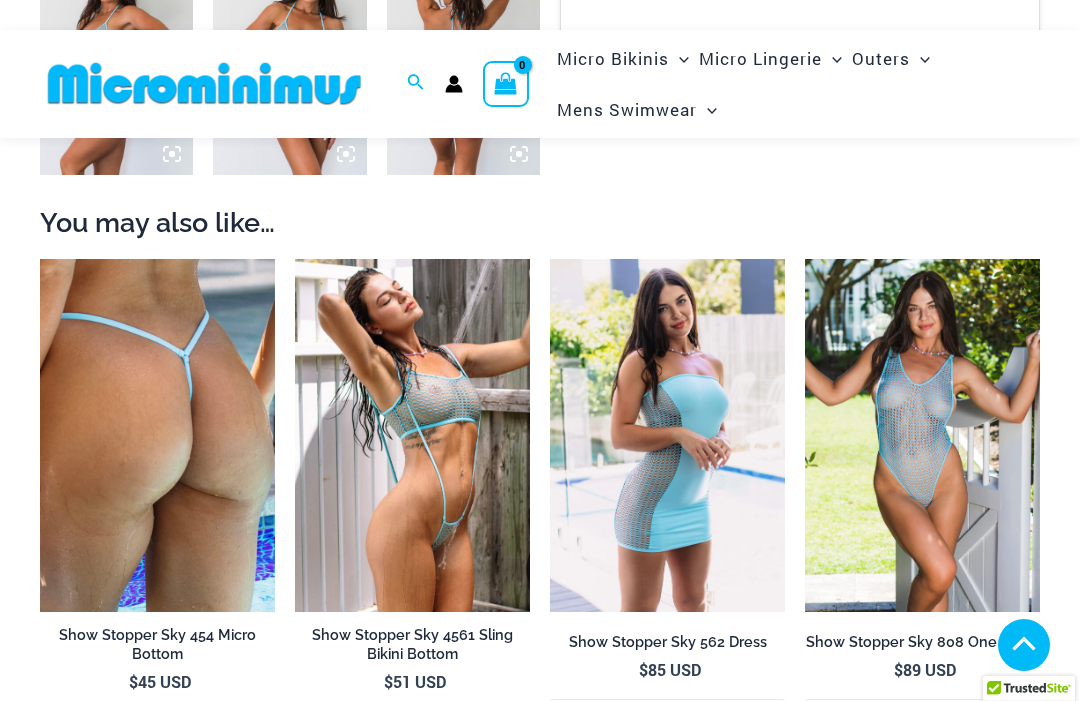 scroll, scrollTop: 1502, scrollLeft: 0, axis: vertical 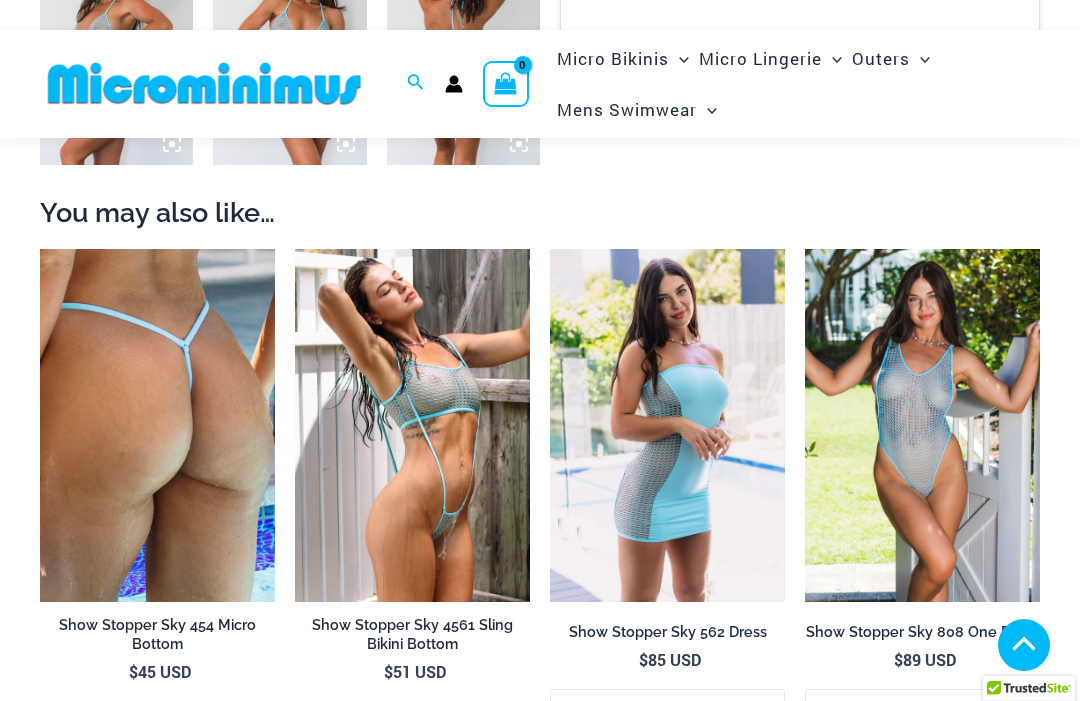 click at bounding box center [40, 249] 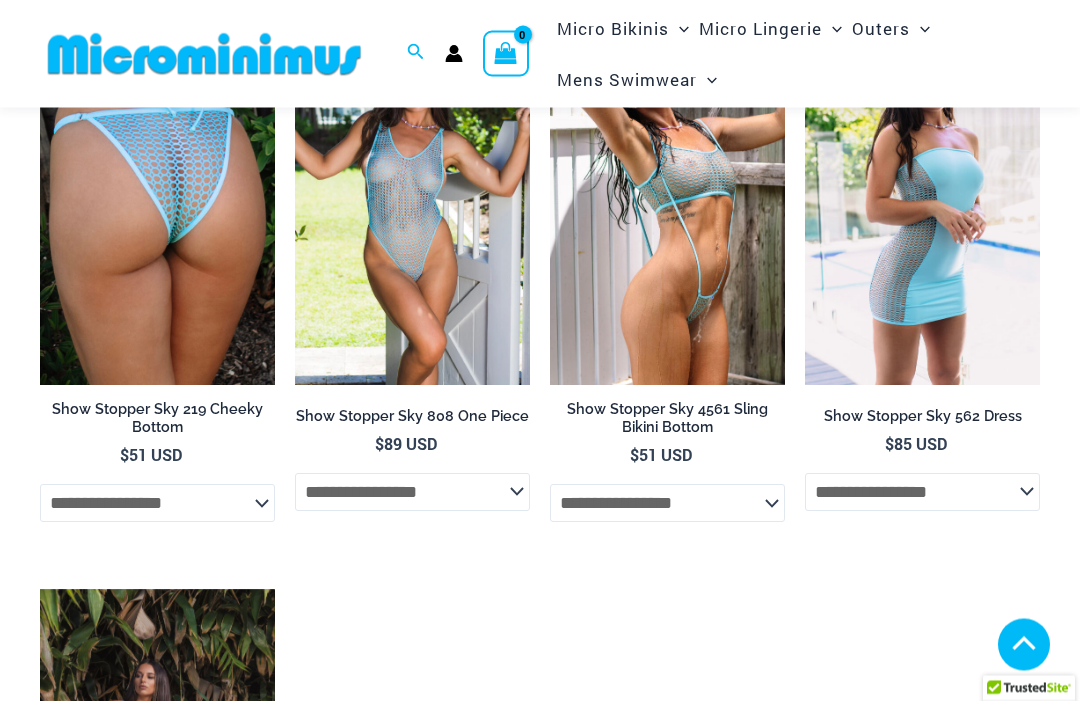 scroll, scrollTop: 1802, scrollLeft: 0, axis: vertical 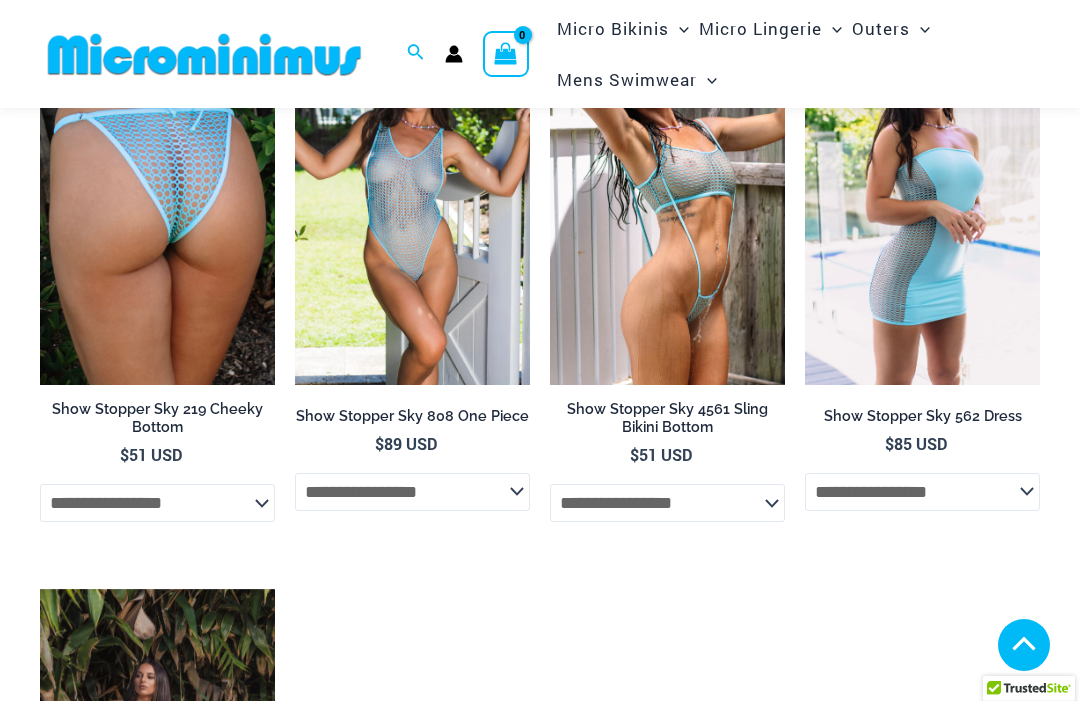 click on "**********" 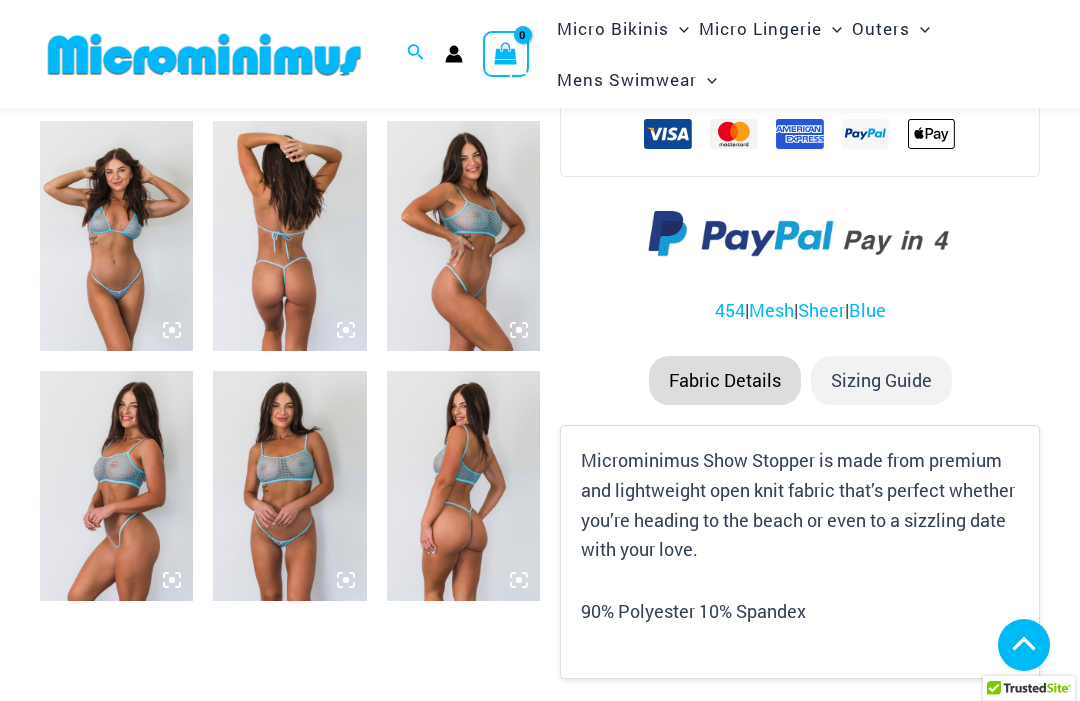 scroll, scrollTop: 1064, scrollLeft: 0, axis: vertical 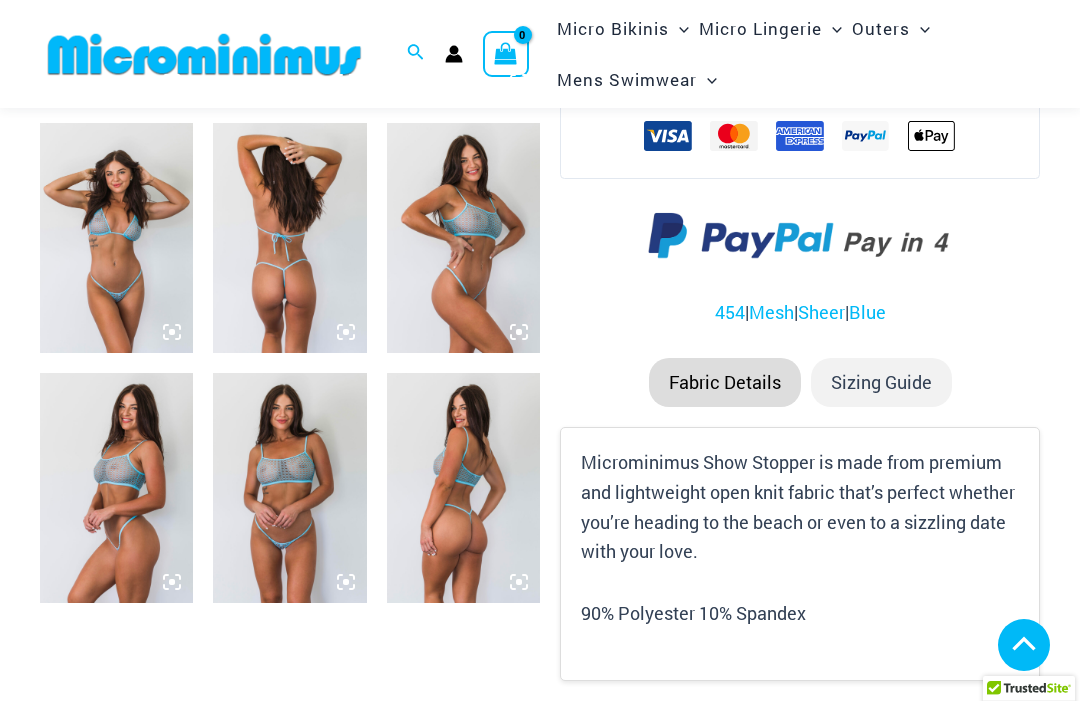 click at bounding box center [116, 238] 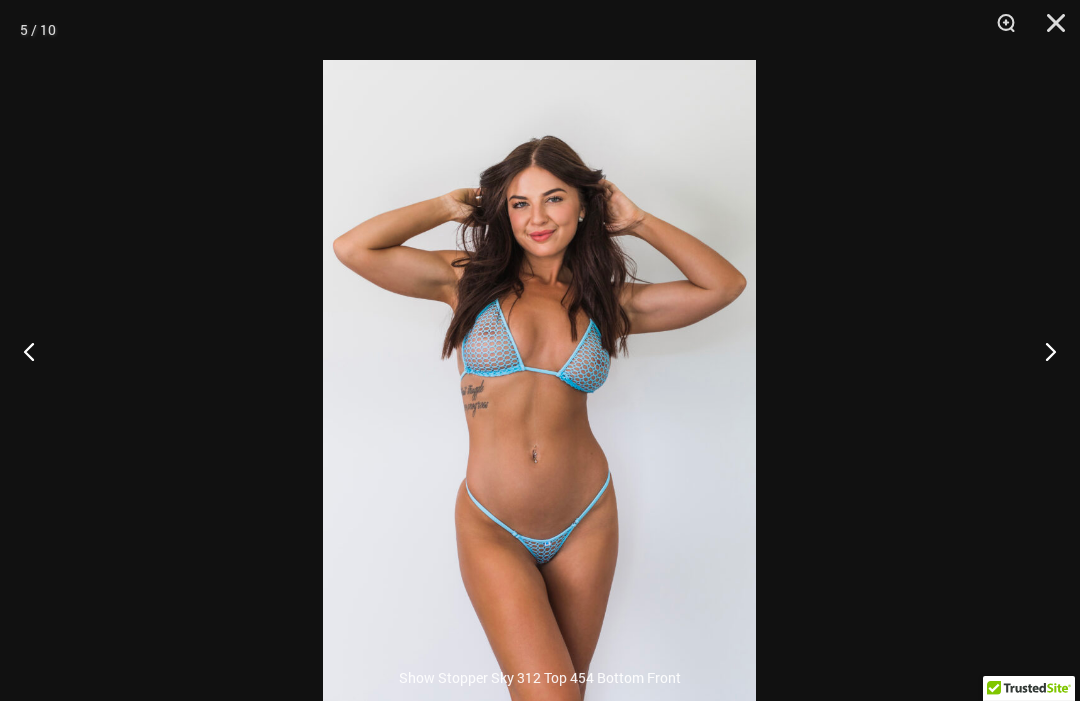 click at bounding box center (1042, 351) 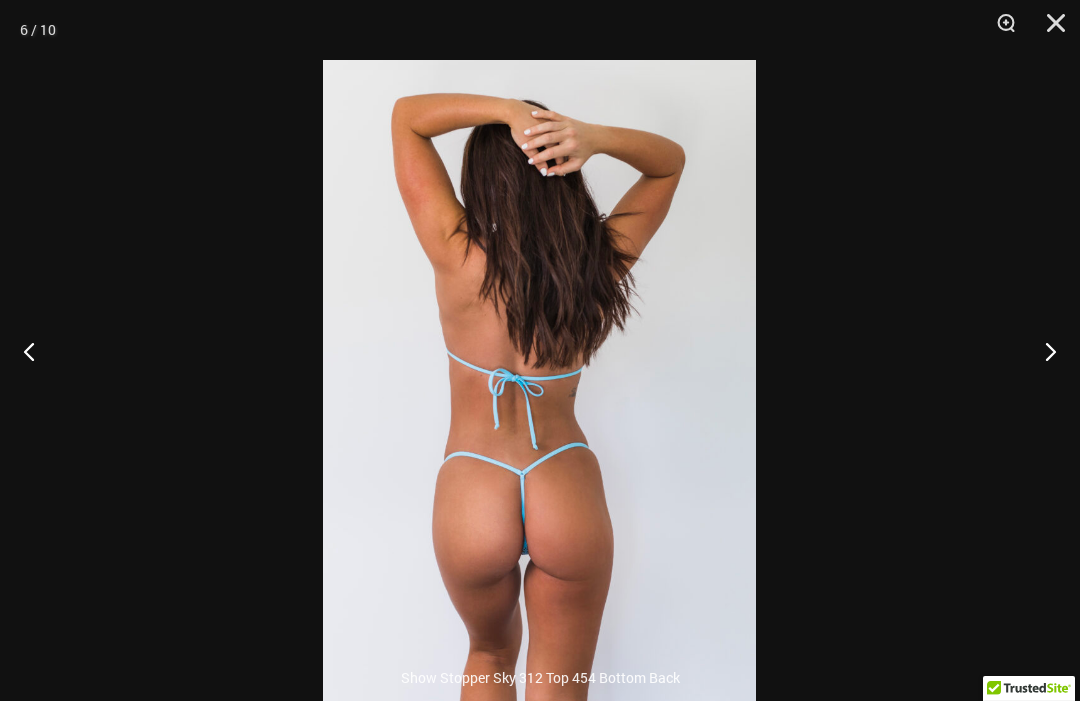 click at bounding box center (1042, 351) 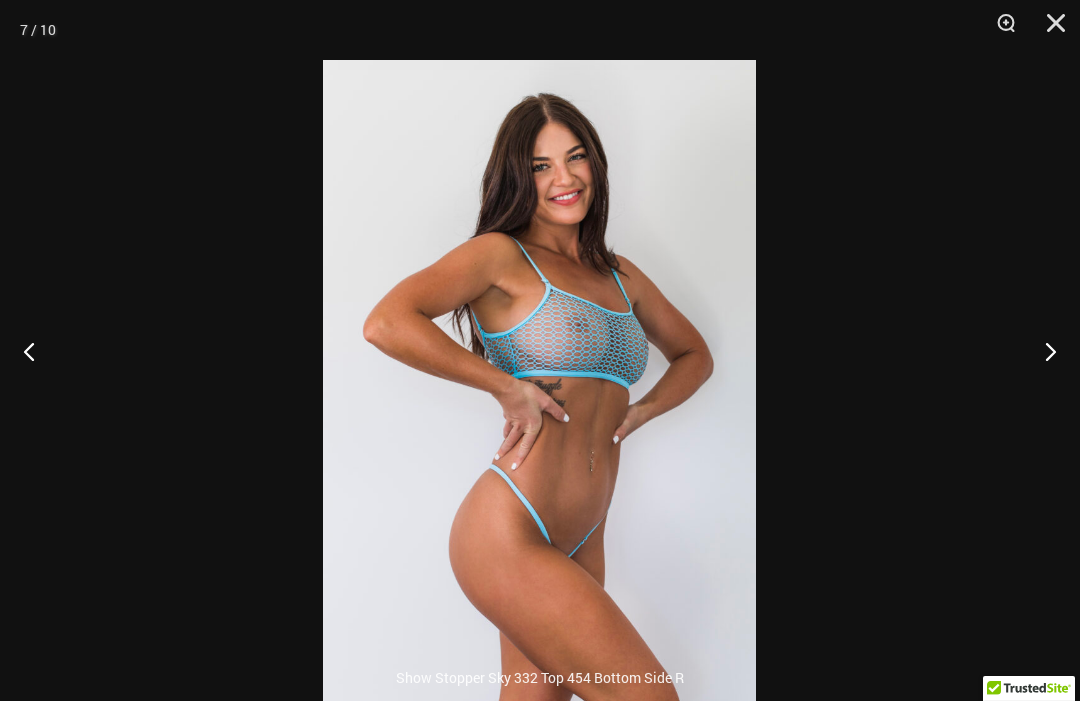 click at bounding box center [37, 351] 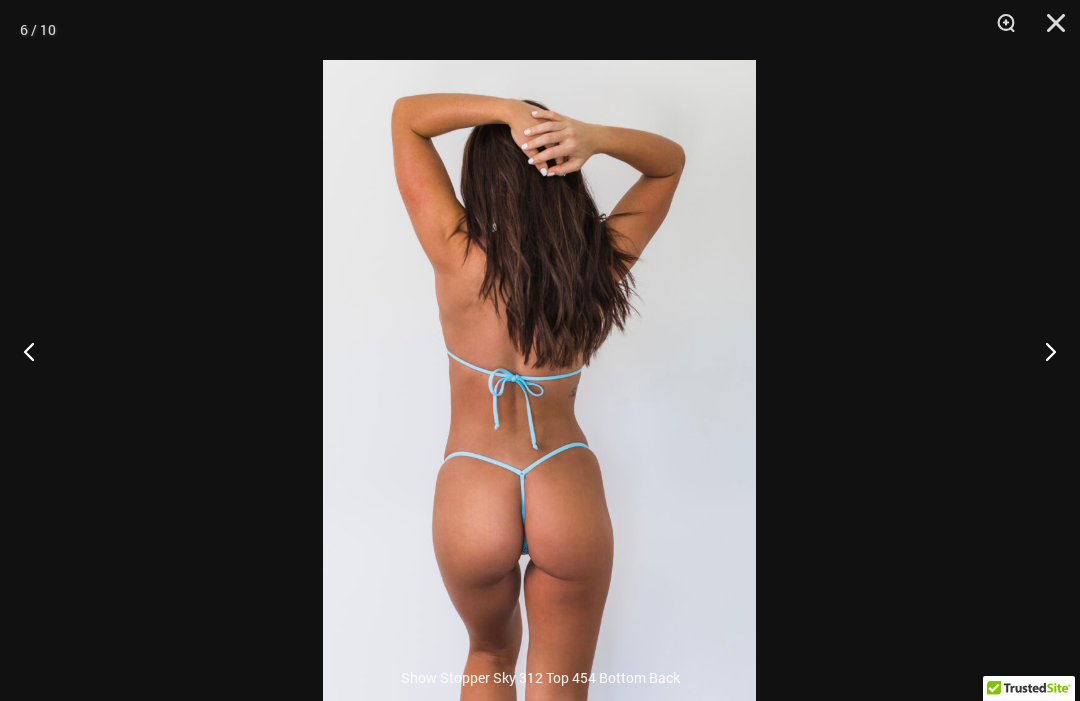 click at bounding box center (37, 351) 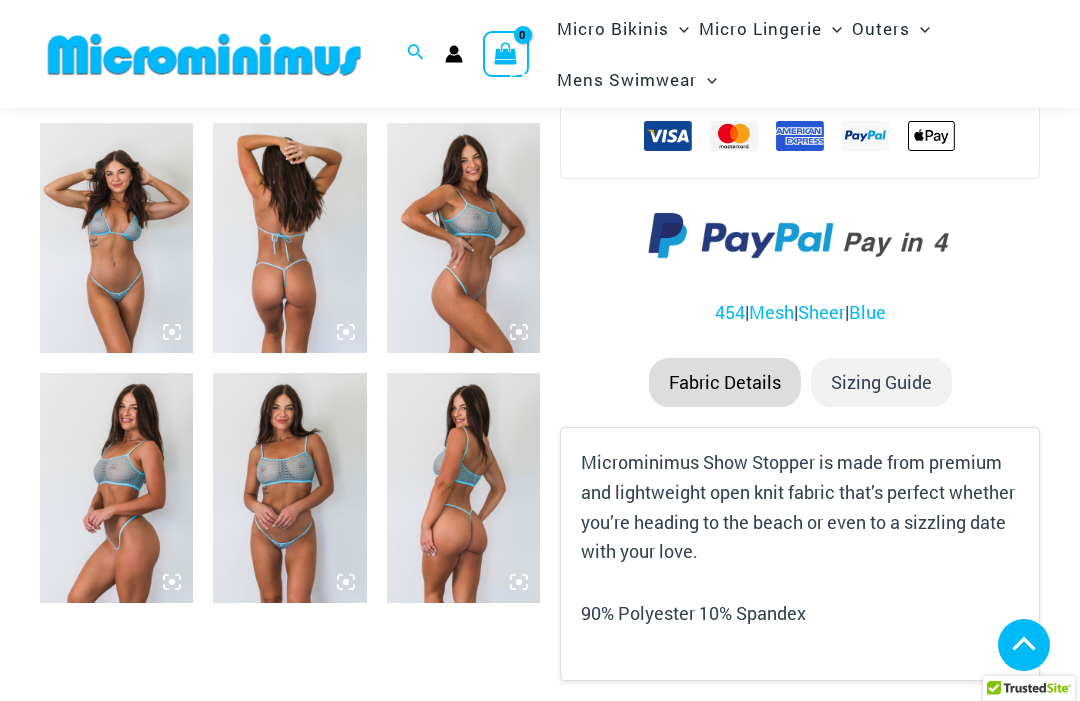 click at bounding box center [116, 238] 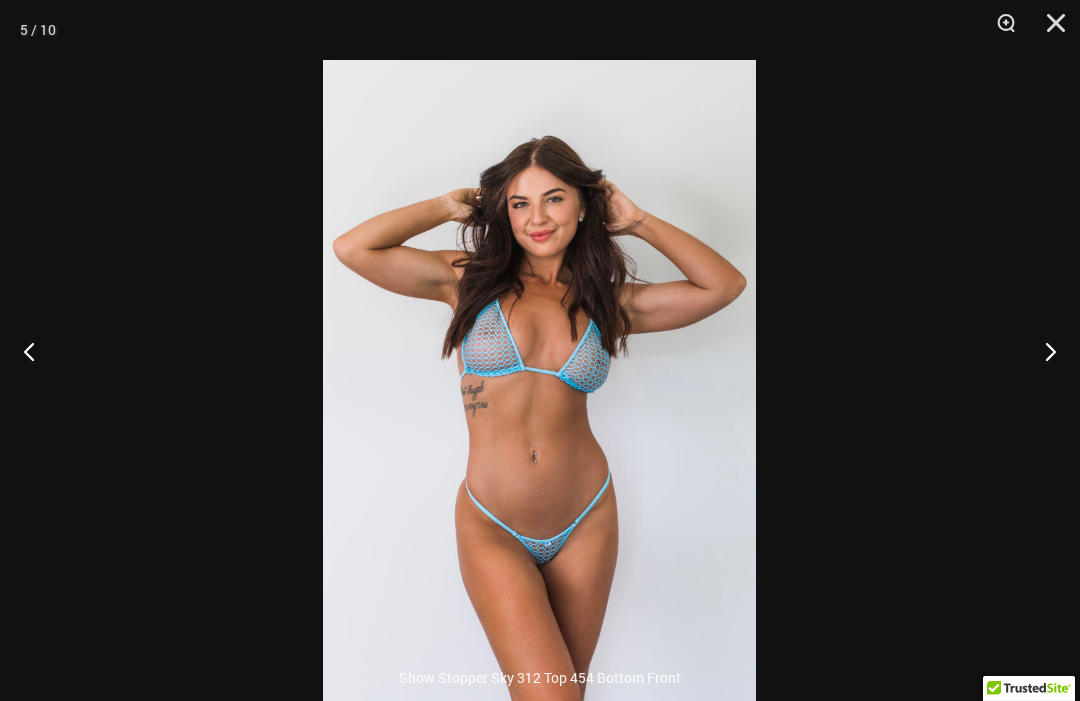 click at bounding box center (539, 384) 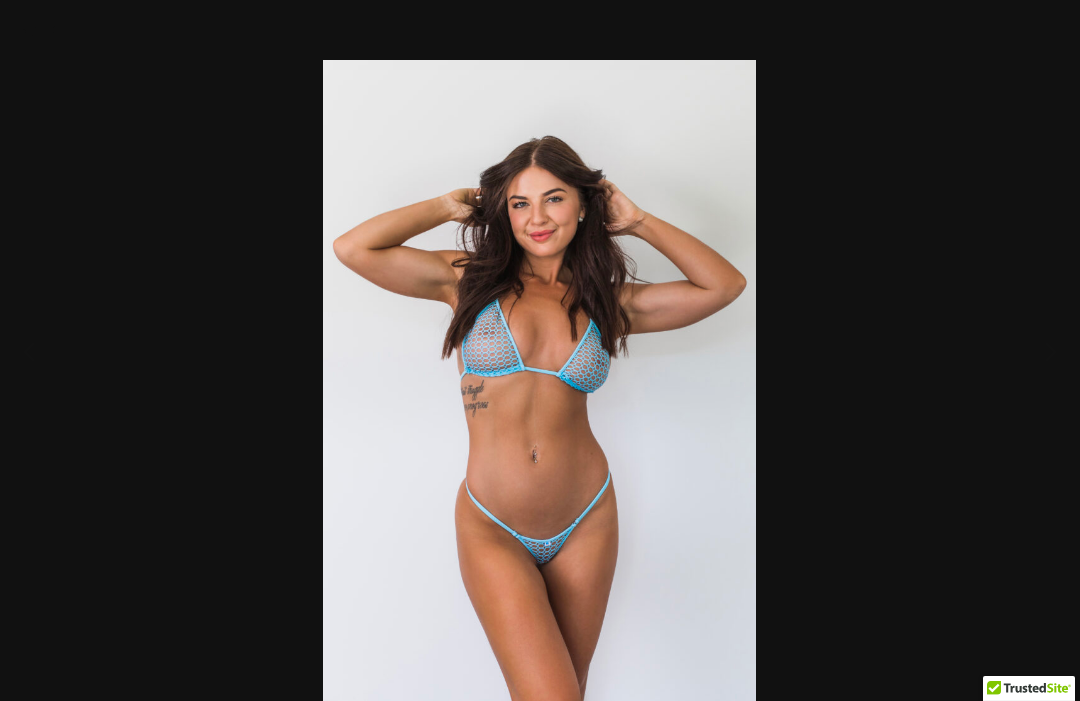 click at bounding box center (539, 384) 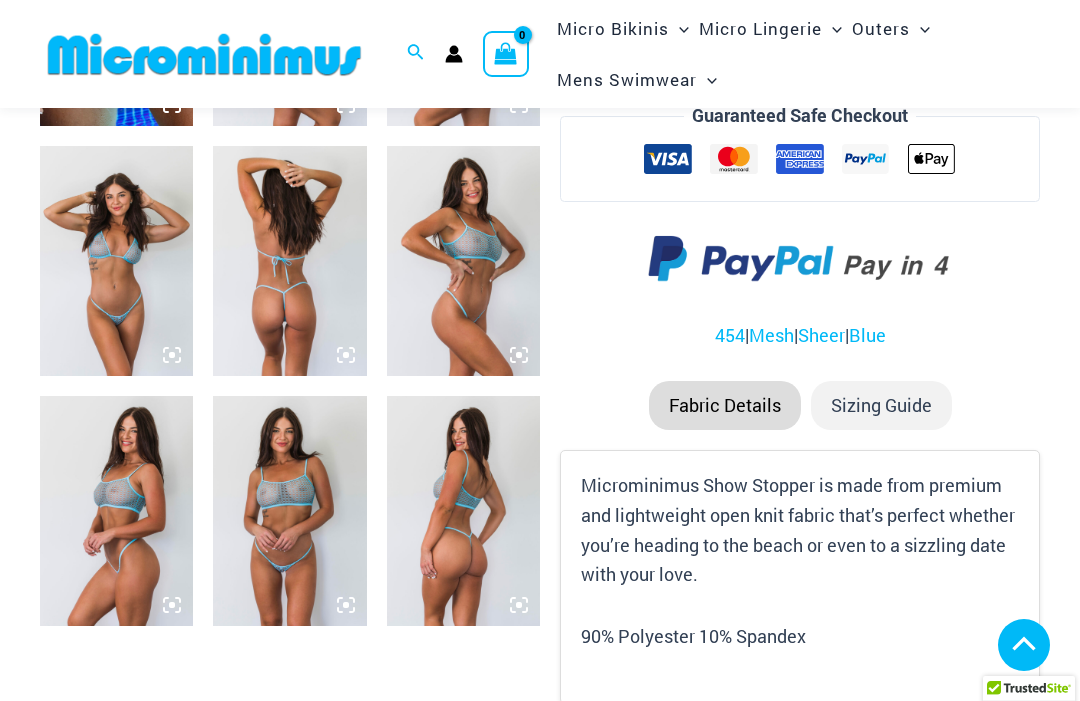 scroll, scrollTop: 1040, scrollLeft: 0, axis: vertical 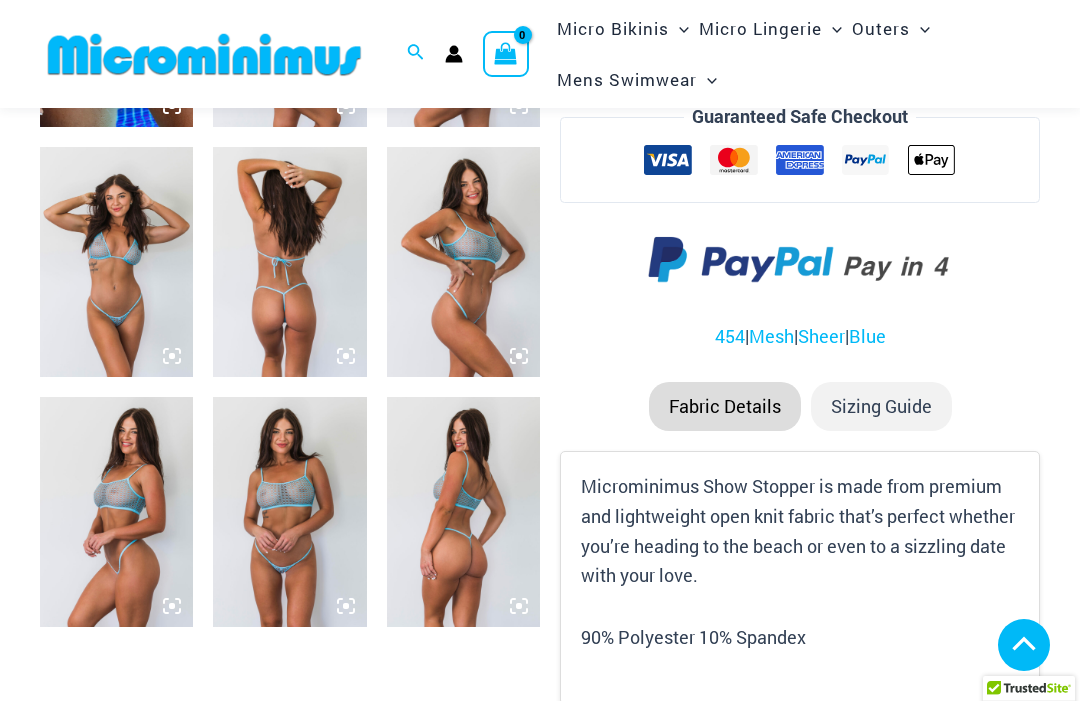 click at bounding box center (116, 262) 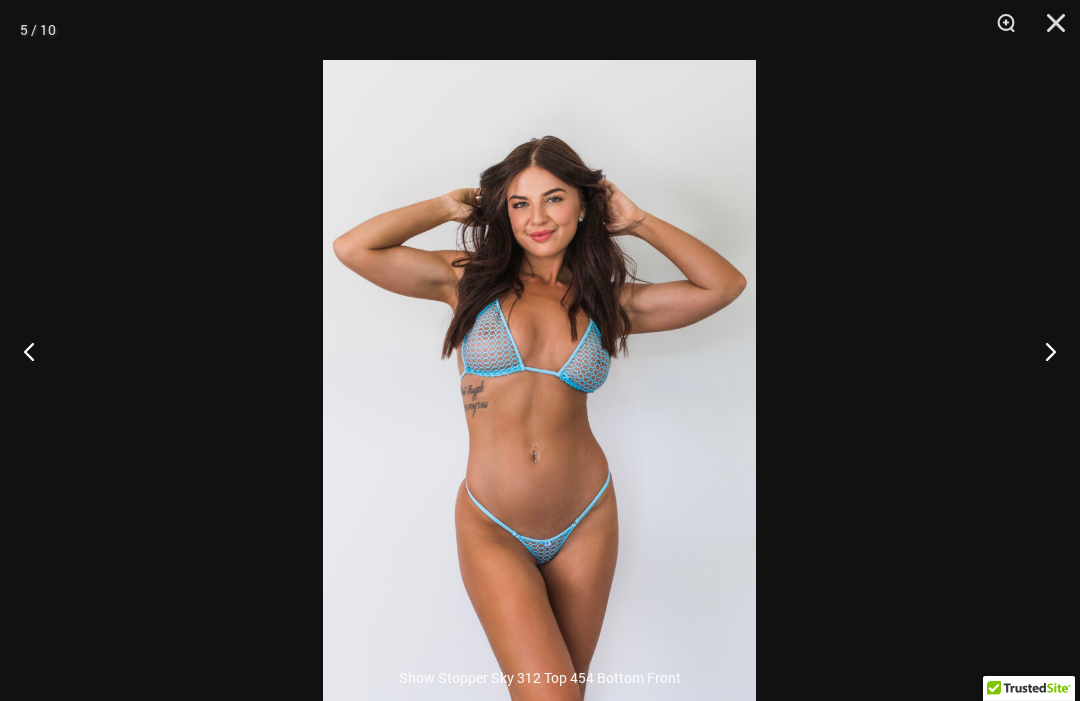 click at bounding box center [37, 351] 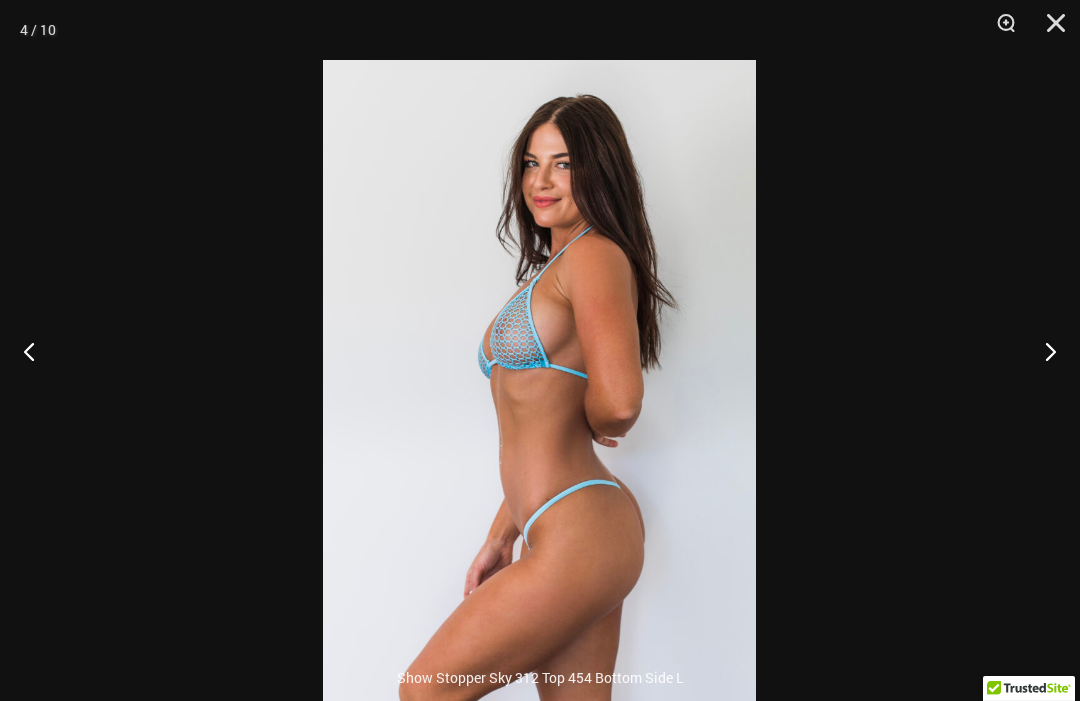 click at bounding box center (37, 351) 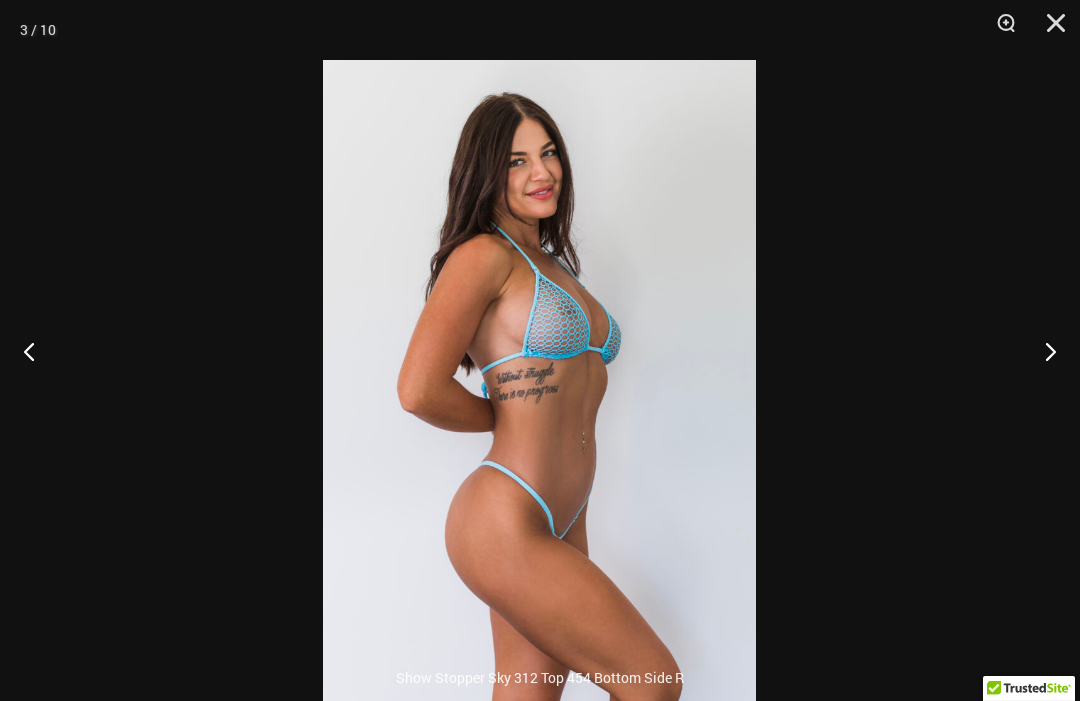 click at bounding box center (37, 351) 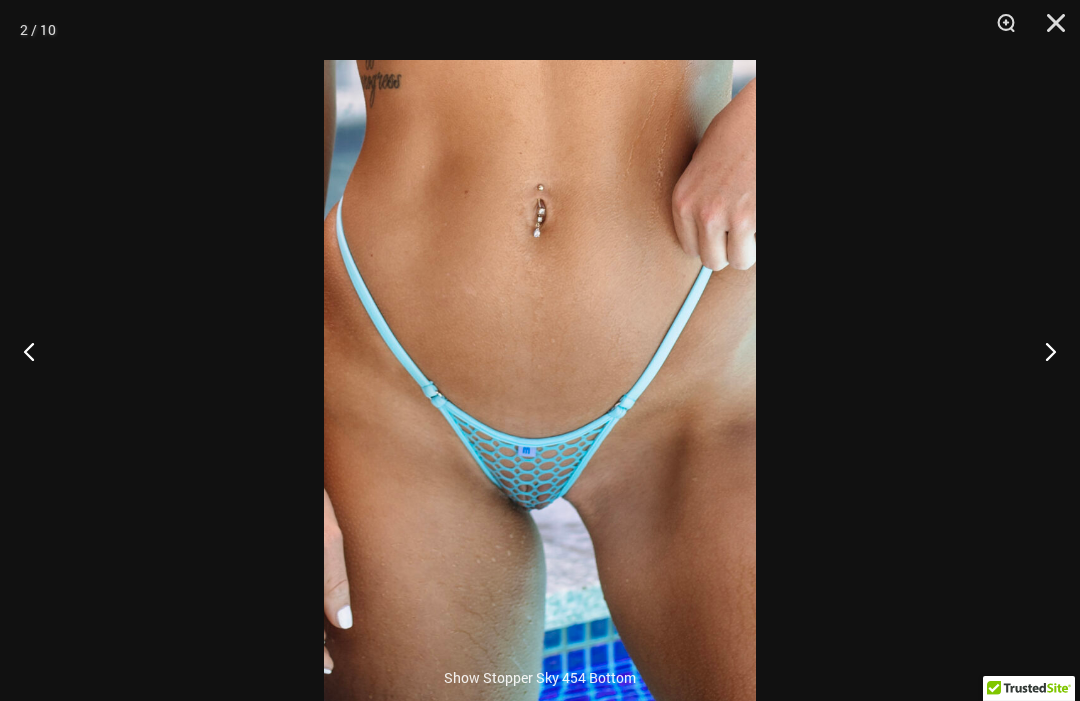 click at bounding box center (37, 351) 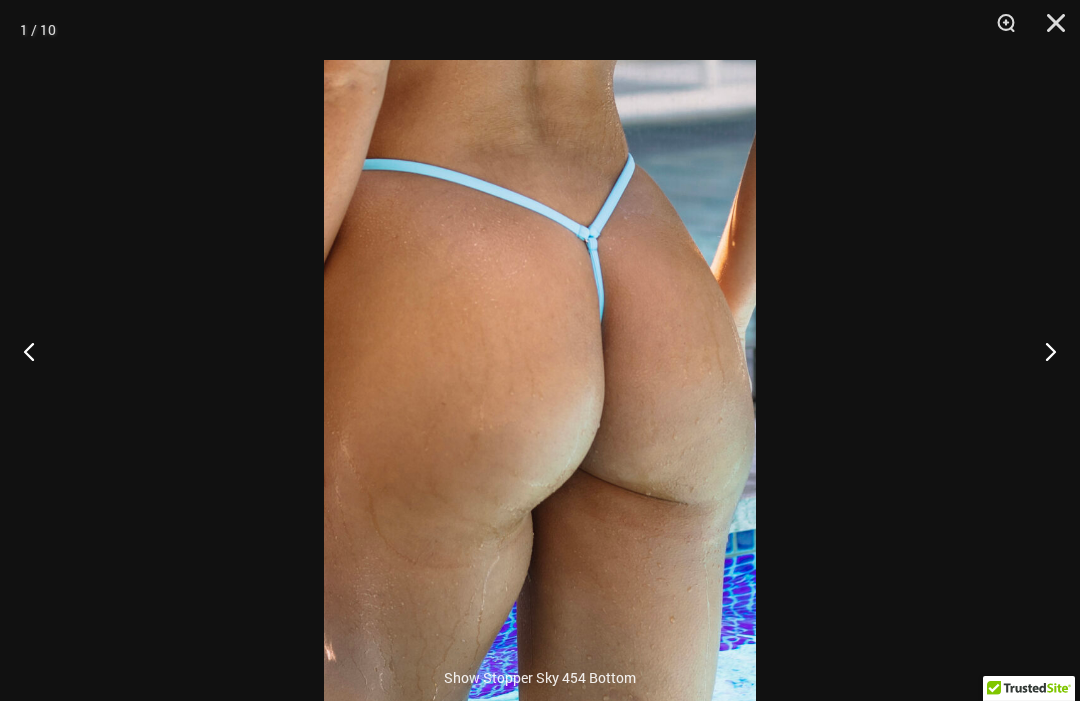 click at bounding box center (37, 351) 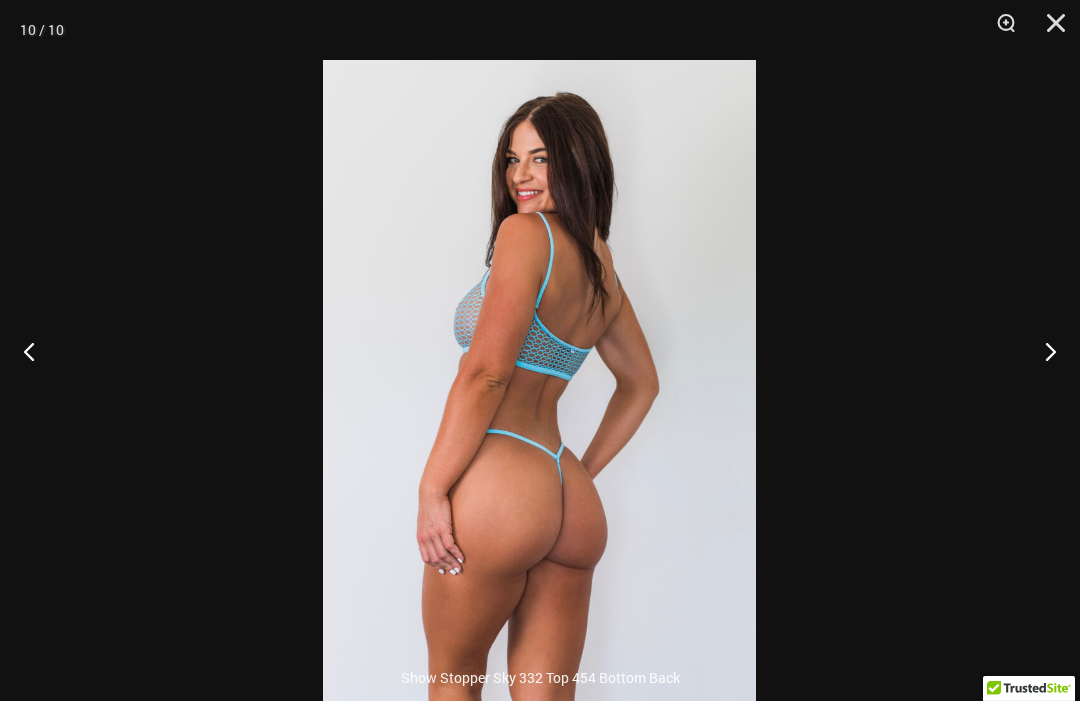 click at bounding box center (37, 351) 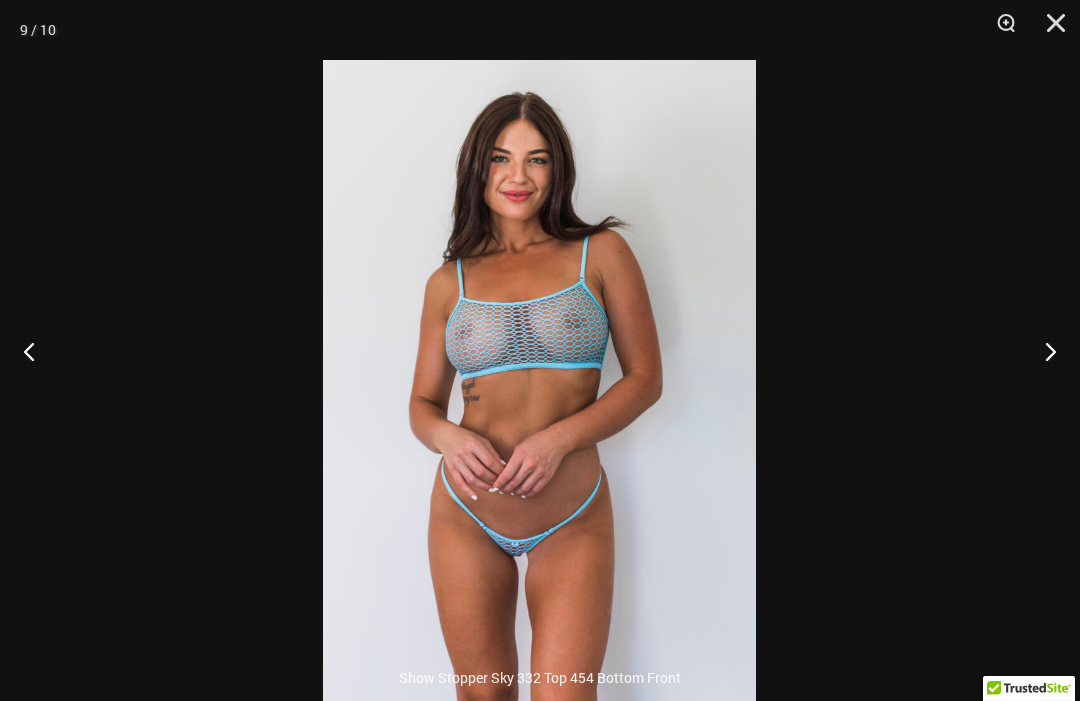 click at bounding box center (37, 351) 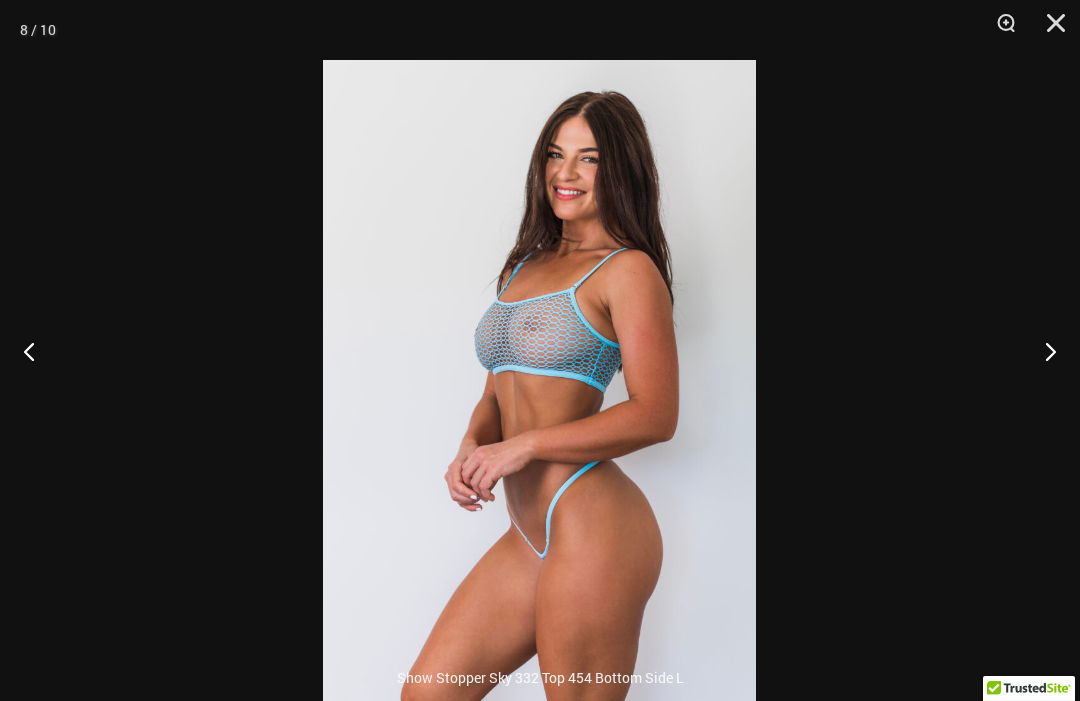 click at bounding box center (37, 351) 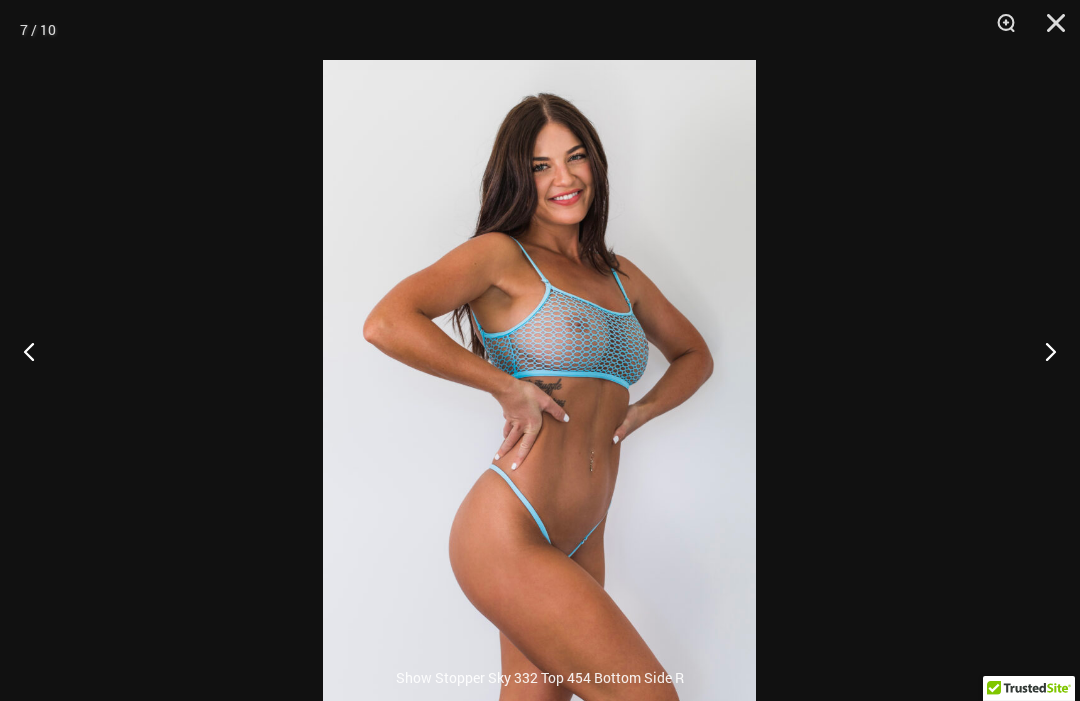 click at bounding box center (37, 351) 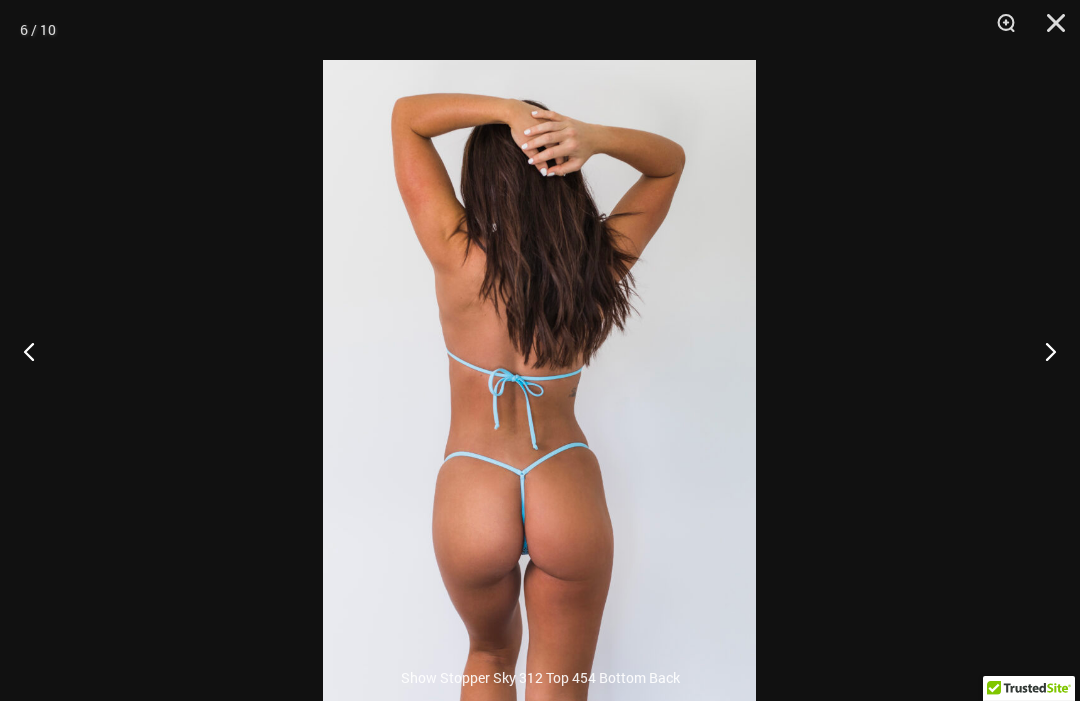 click at bounding box center [37, 351] 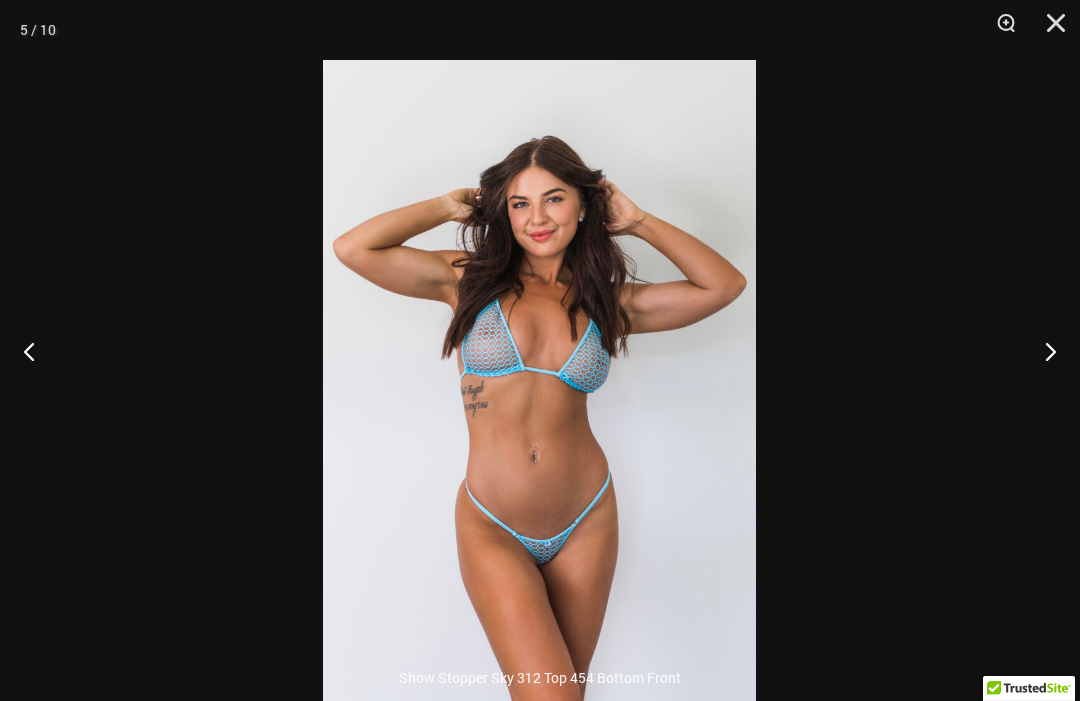 click at bounding box center [37, 351] 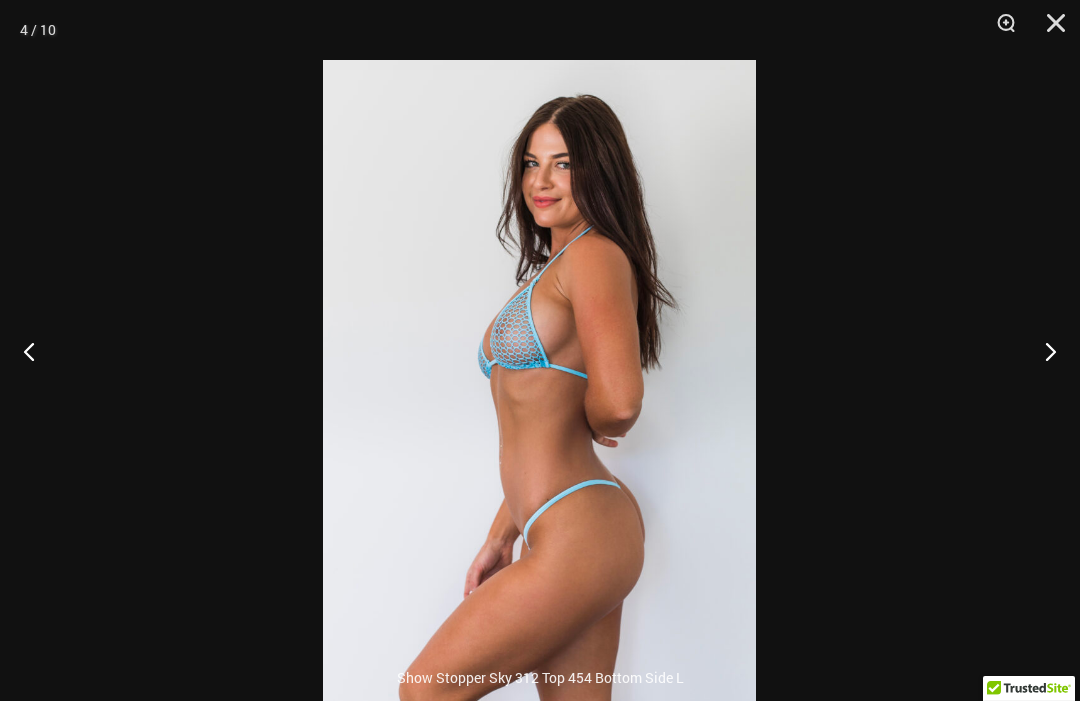 click at bounding box center [37, 351] 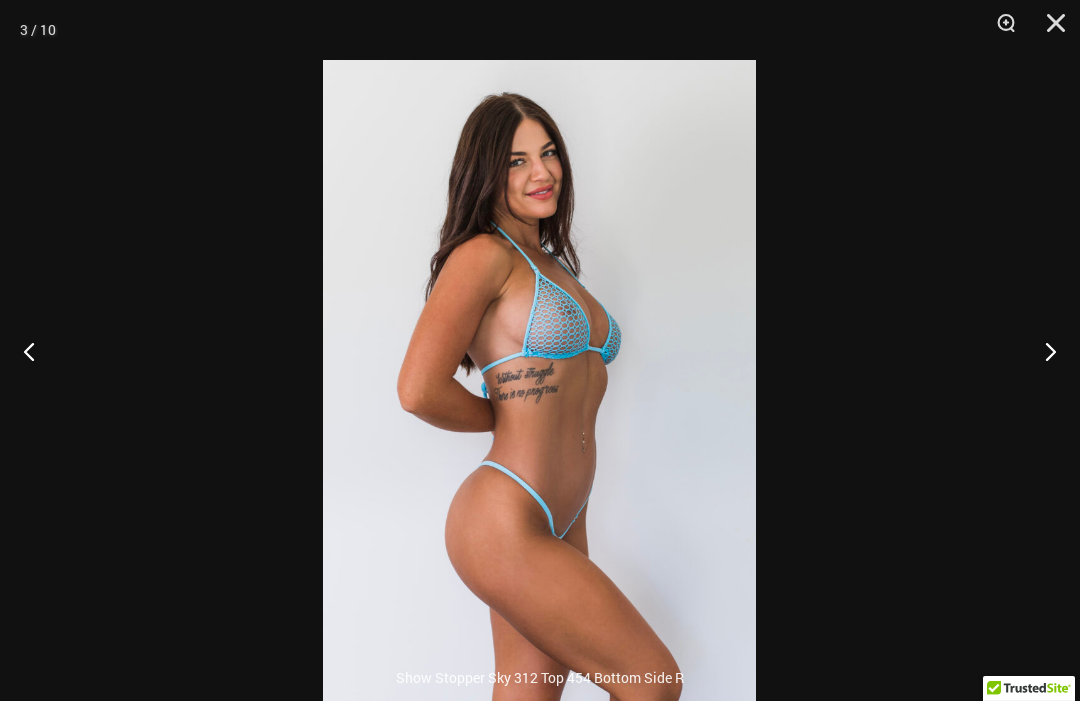 click at bounding box center [37, 351] 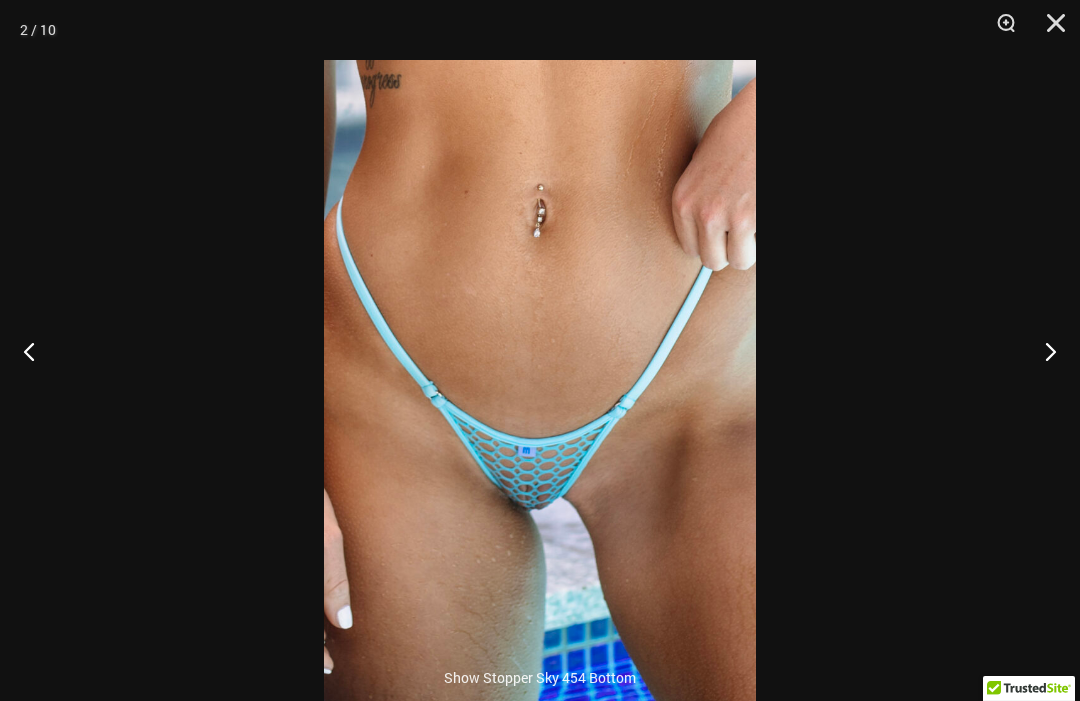 click at bounding box center [37, 351] 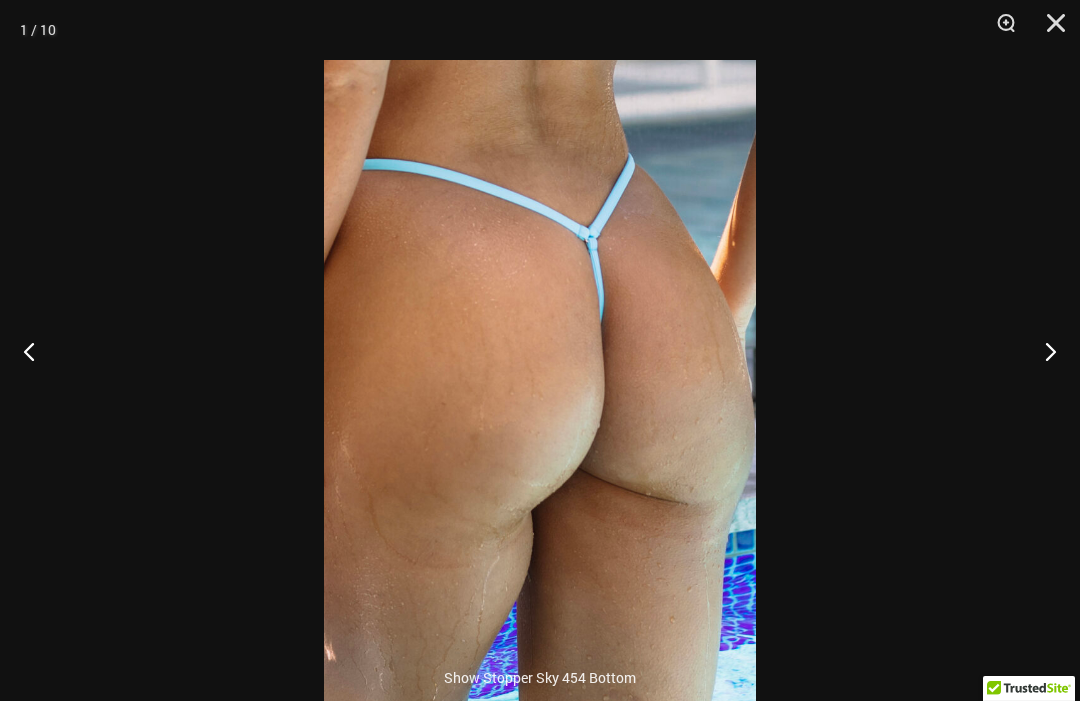 click at bounding box center (37, 351) 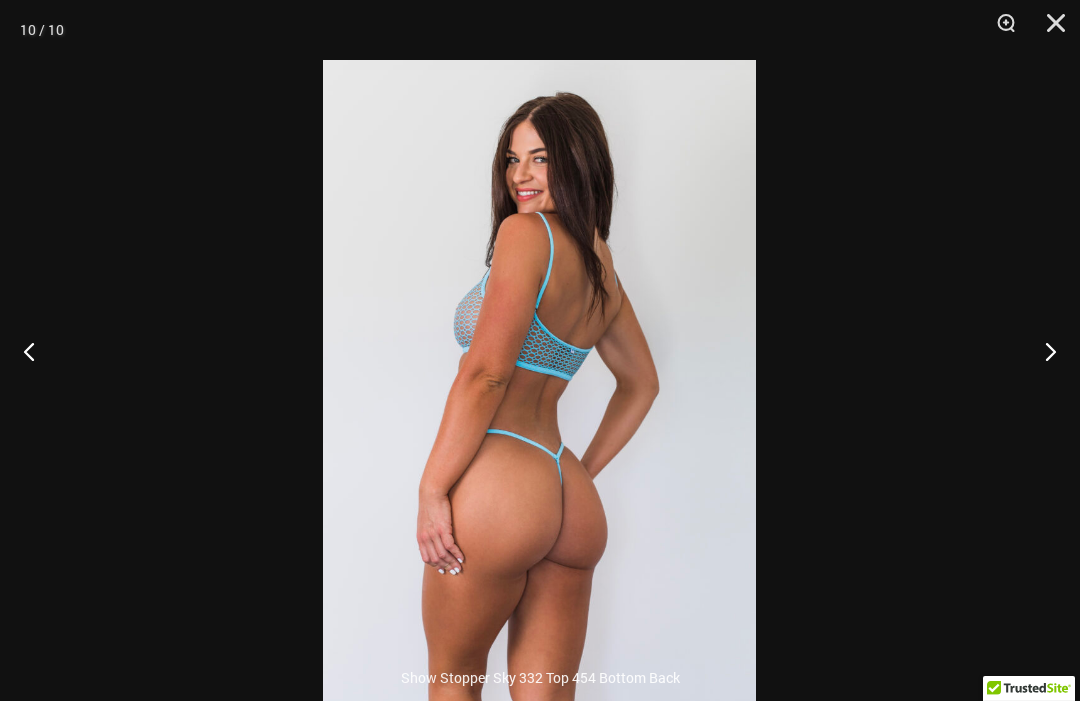 click at bounding box center [37, 351] 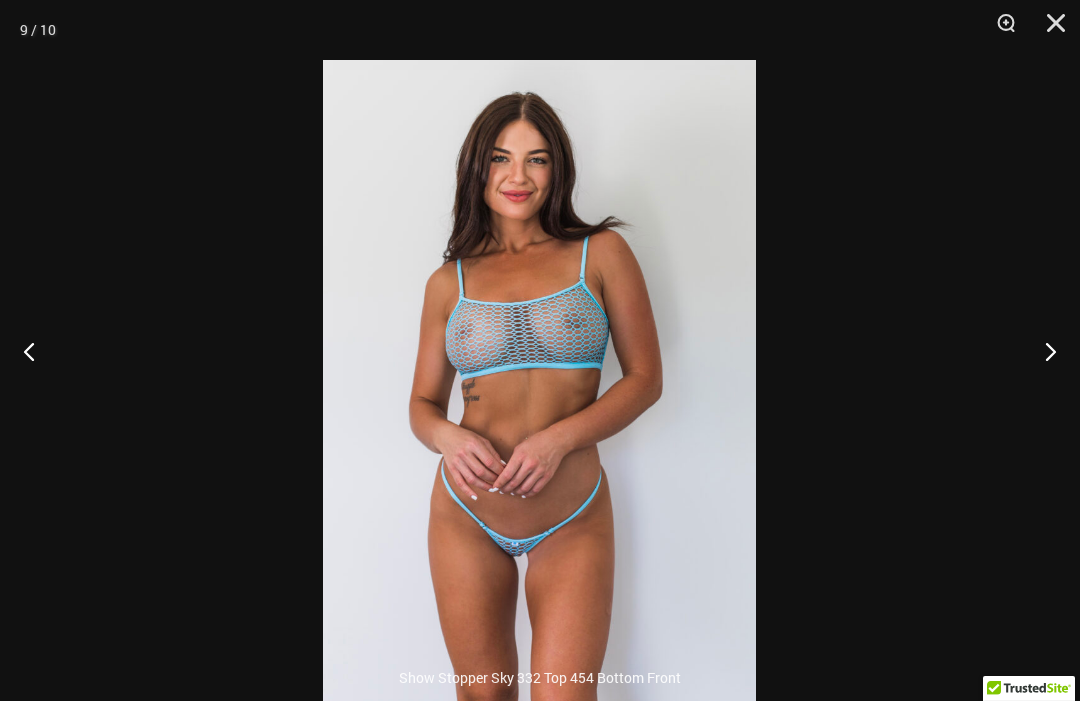 click at bounding box center (37, 351) 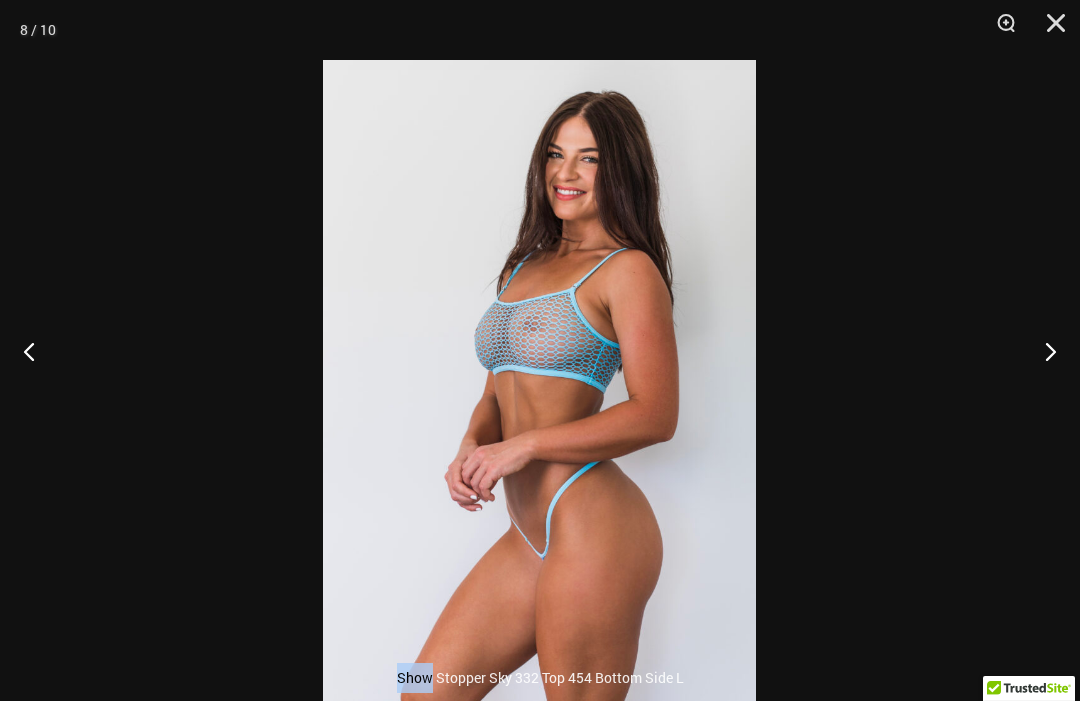 click at bounding box center (1049, 30) 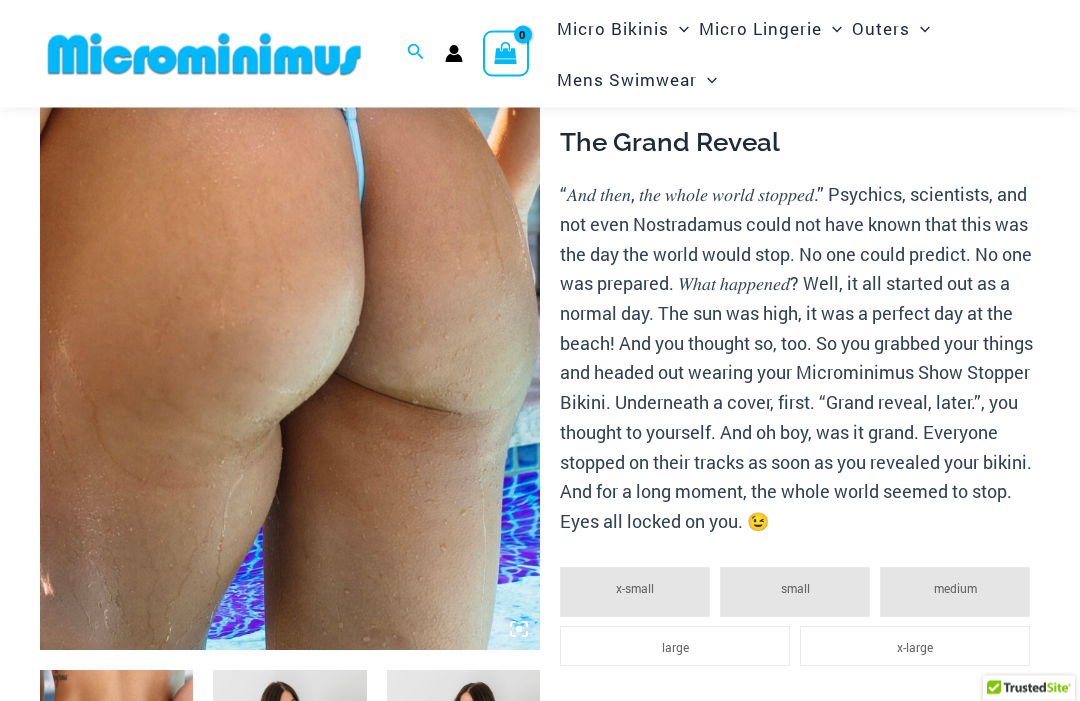 scroll, scrollTop: 267, scrollLeft: 0, axis: vertical 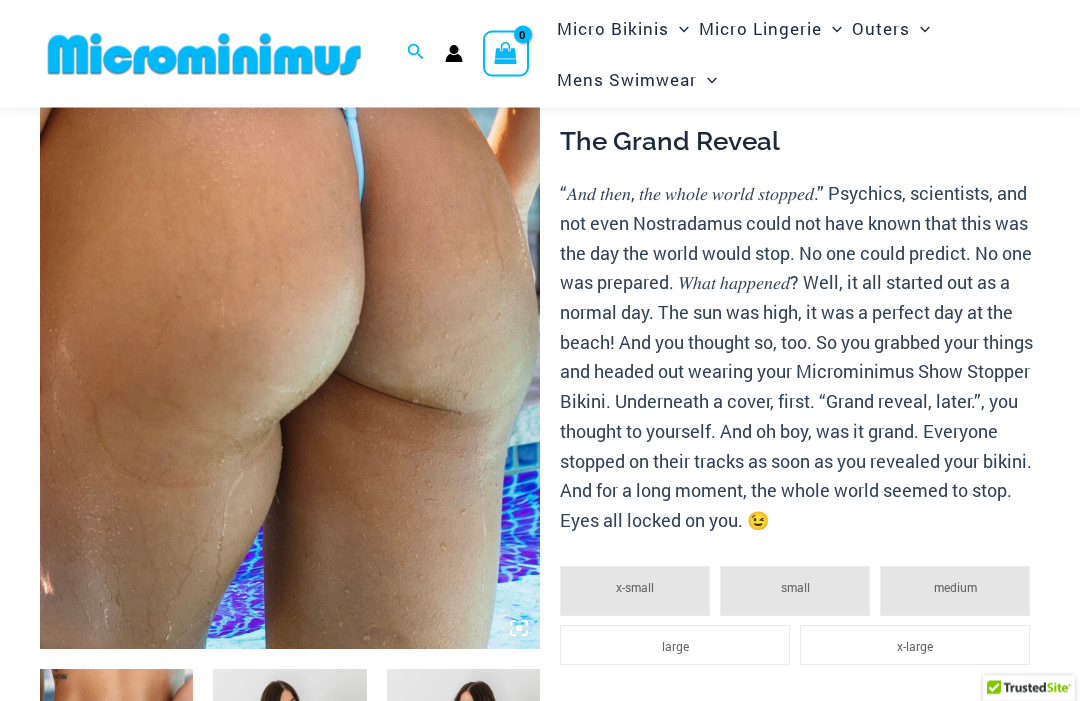 click on "large" 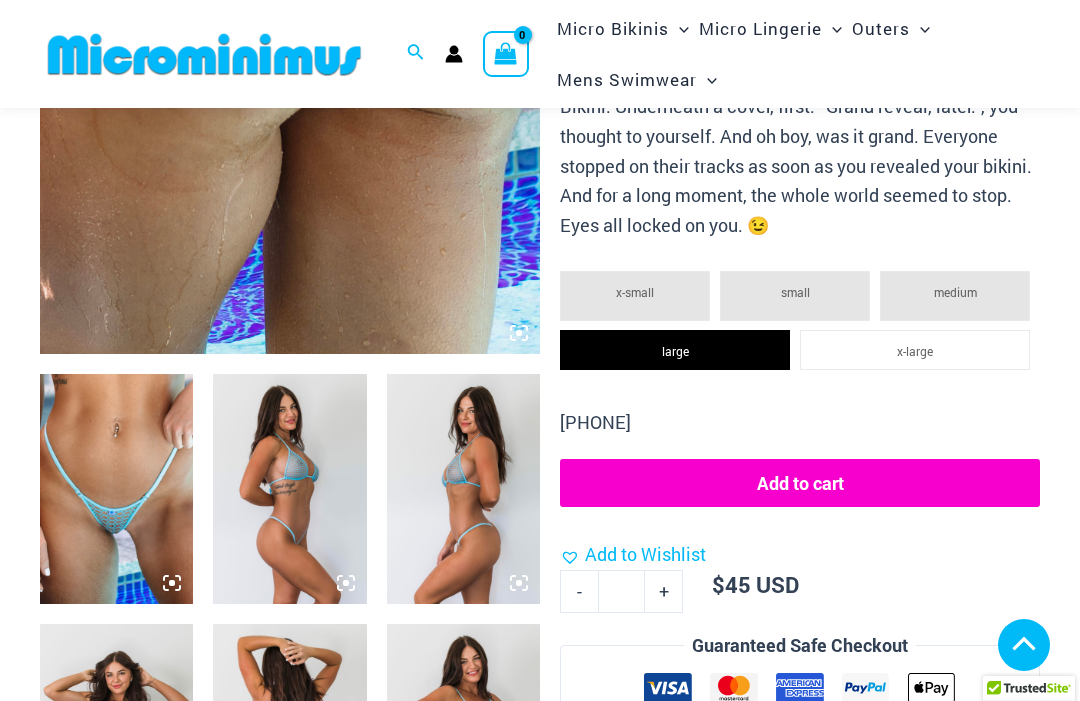 scroll, scrollTop: 601, scrollLeft: 0, axis: vertical 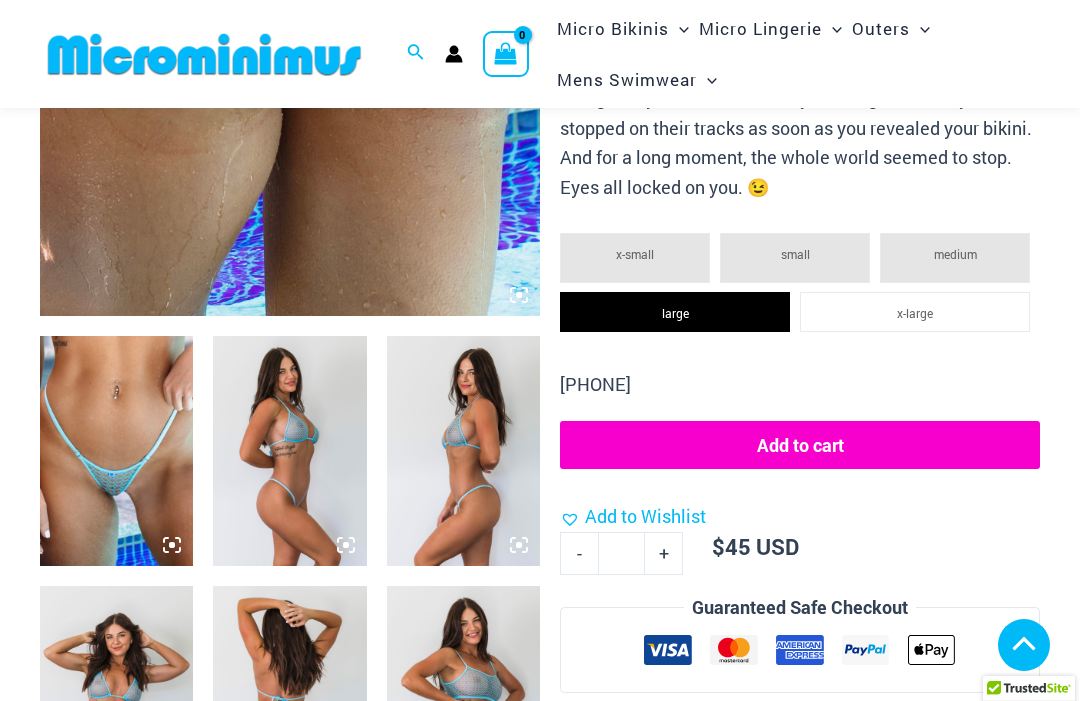 click on "Add to cart" 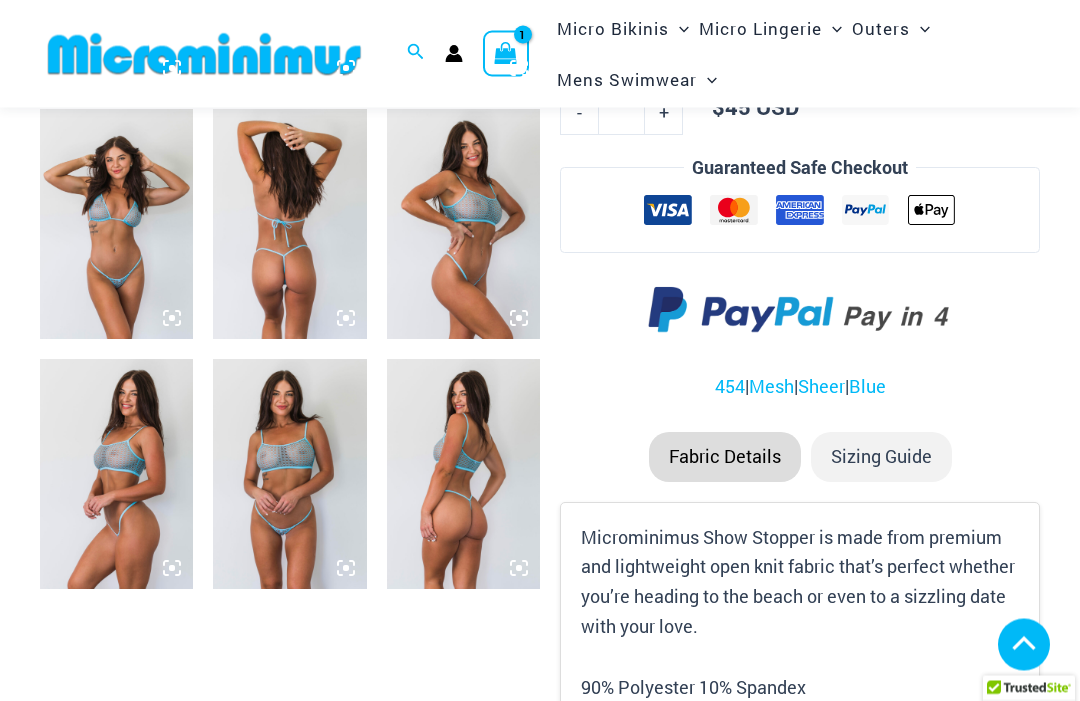 scroll, scrollTop: 1079, scrollLeft: 0, axis: vertical 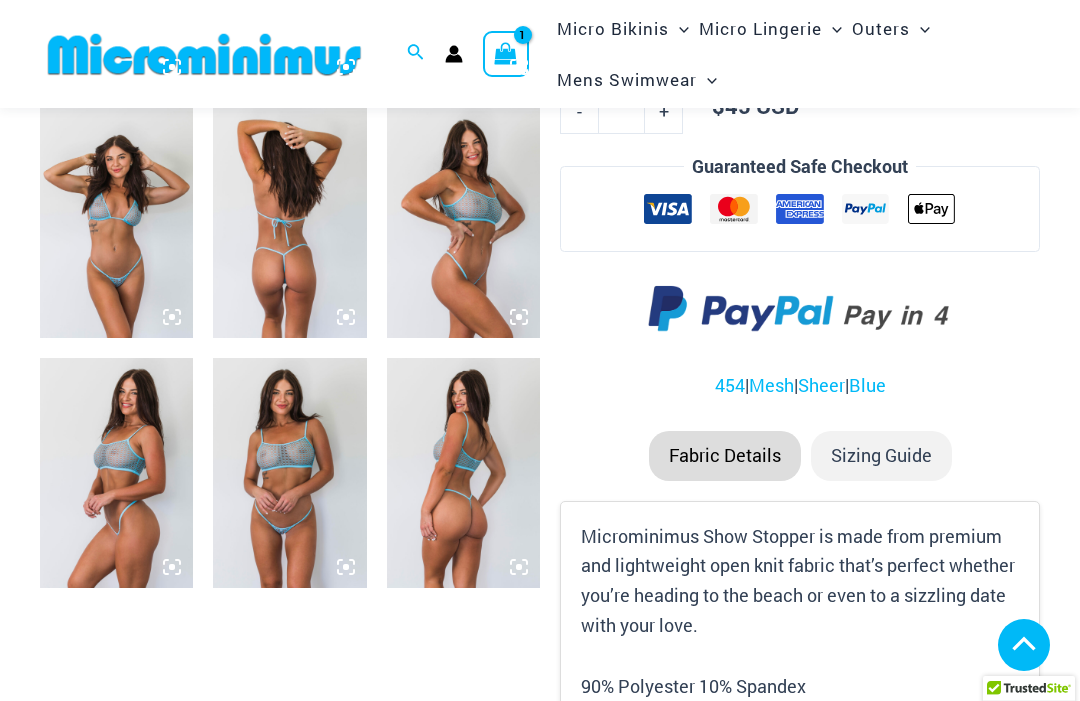 click on "Sizing Guide" at bounding box center [881, 456] 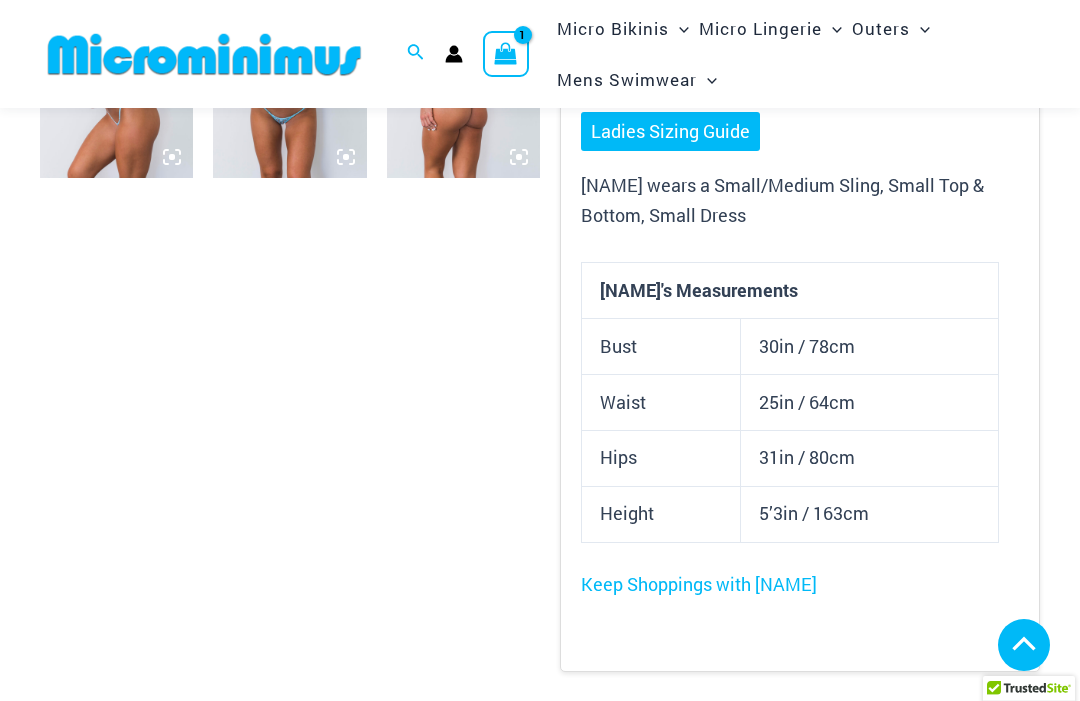 scroll, scrollTop: 1500, scrollLeft: 0, axis: vertical 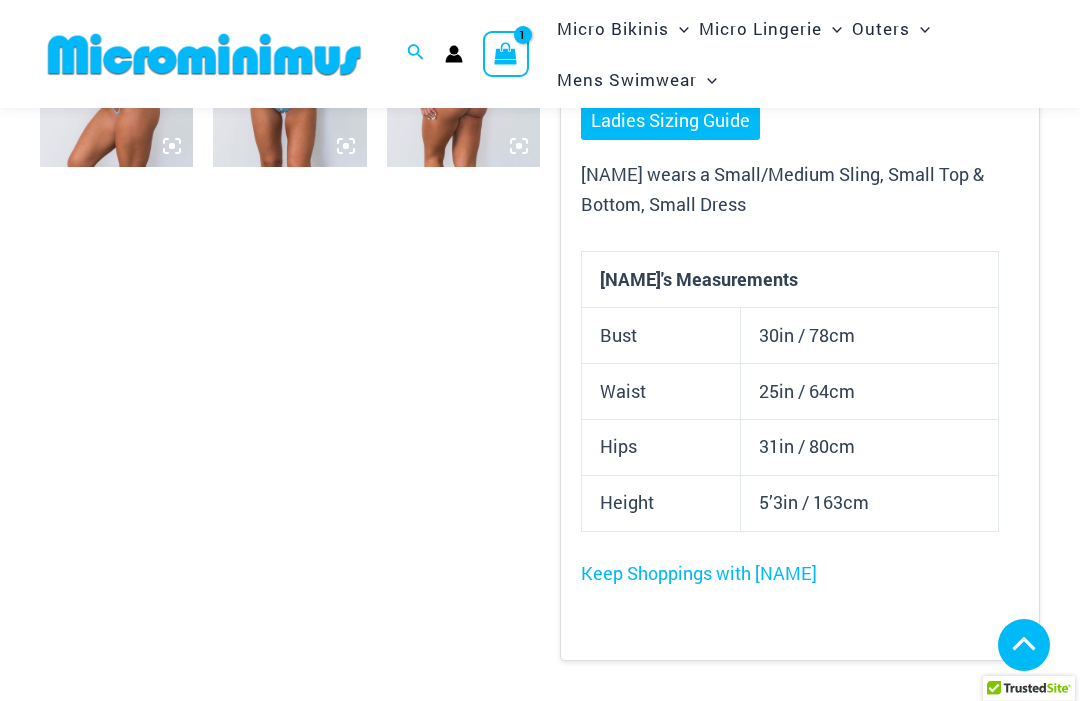 click on "Keep Shoppings with Amy" at bounding box center [699, 573] 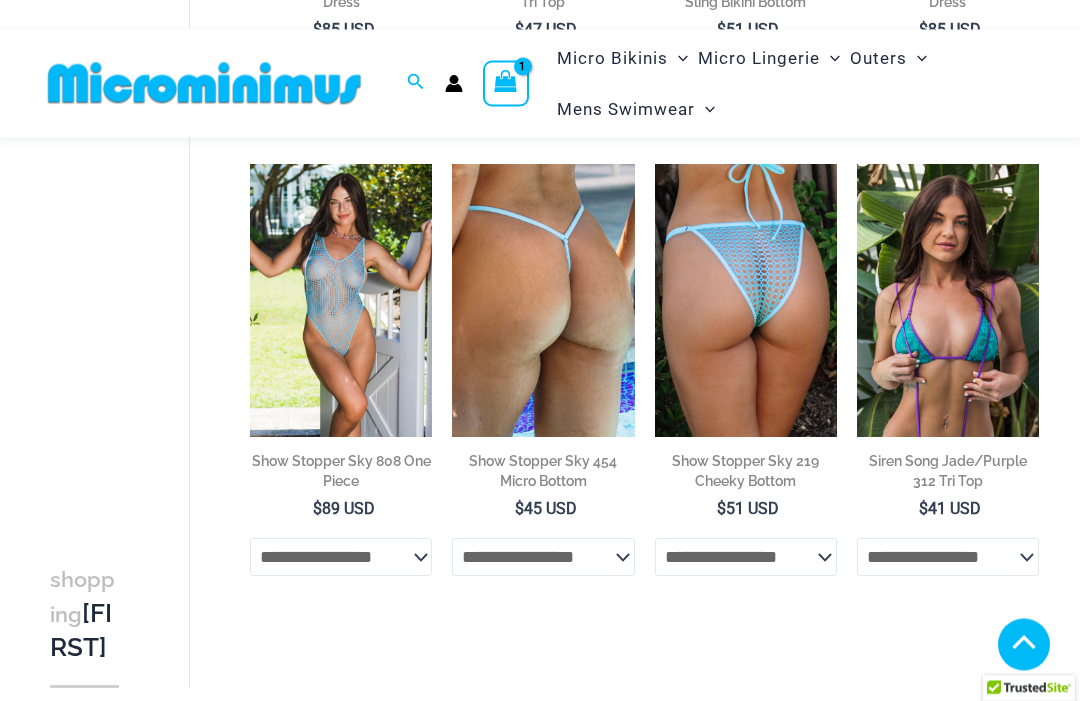 scroll, scrollTop: 582, scrollLeft: 0, axis: vertical 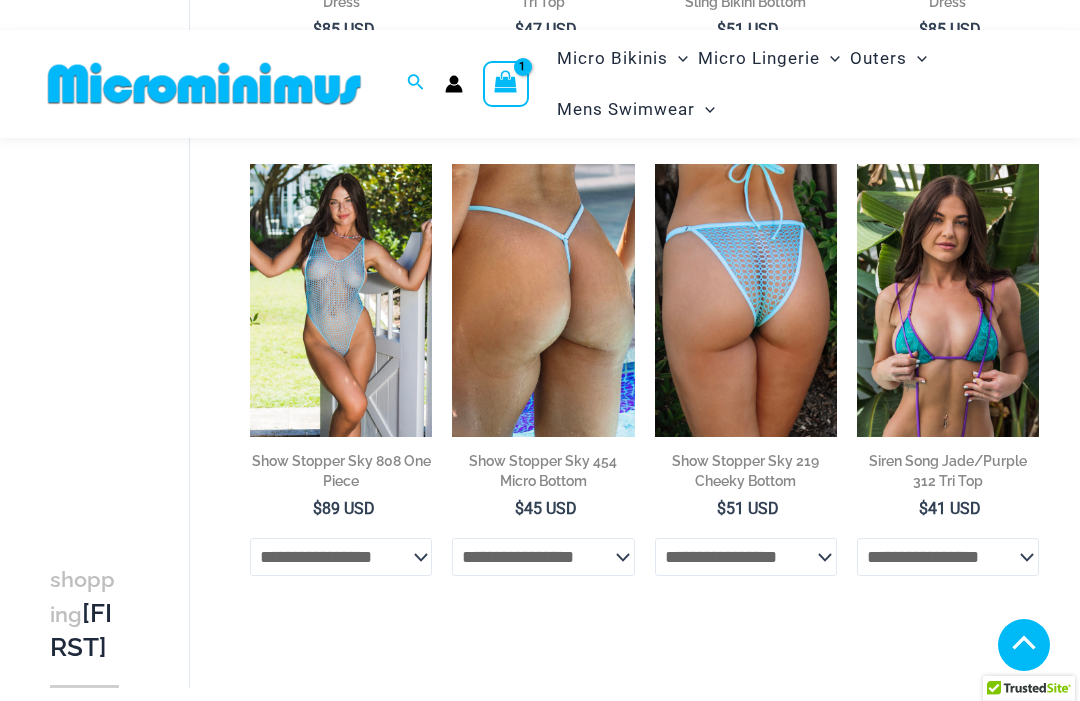 click on "**********" 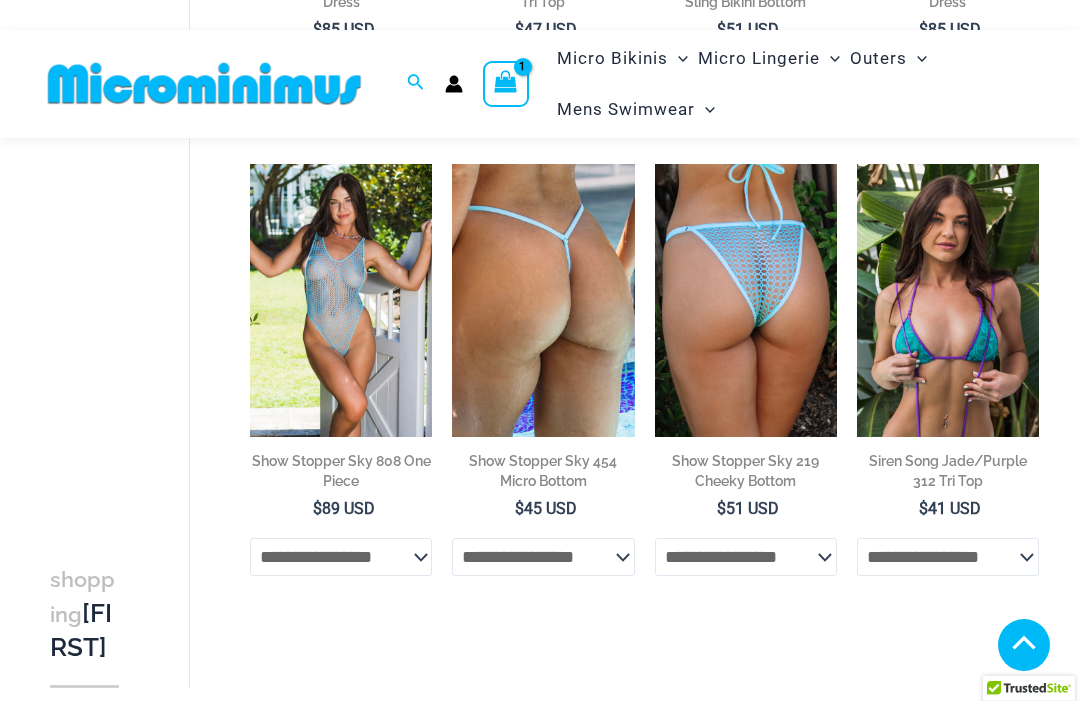 click on "**********" 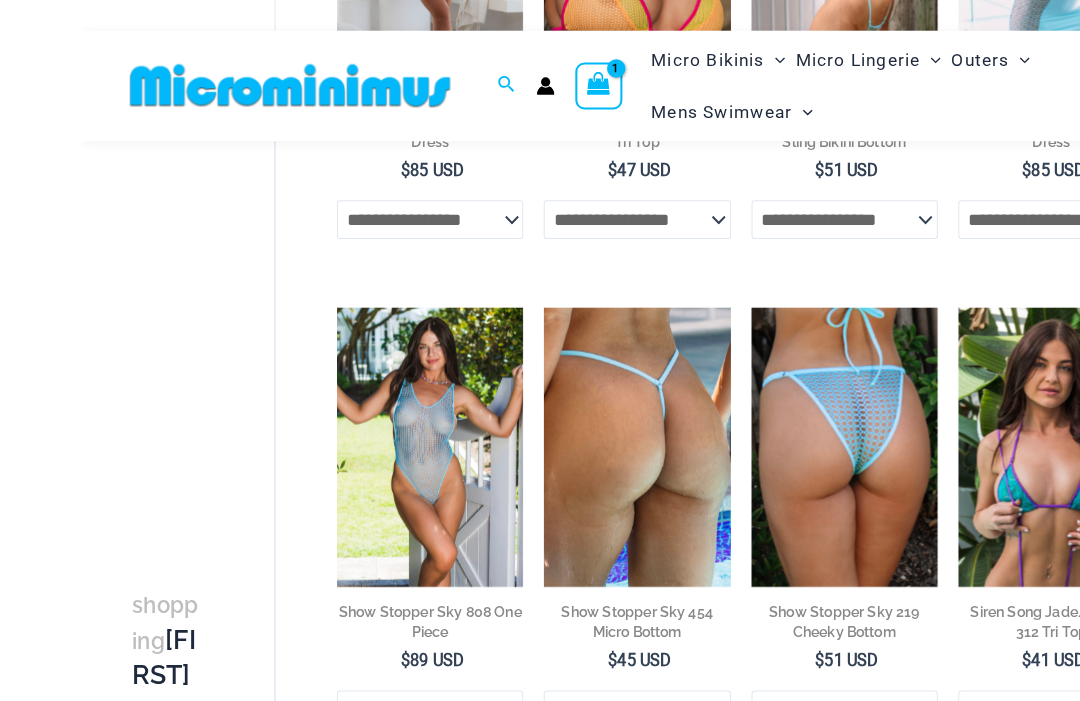 scroll, scrollTop: 449, scrollLeft: 0, axis: vertical 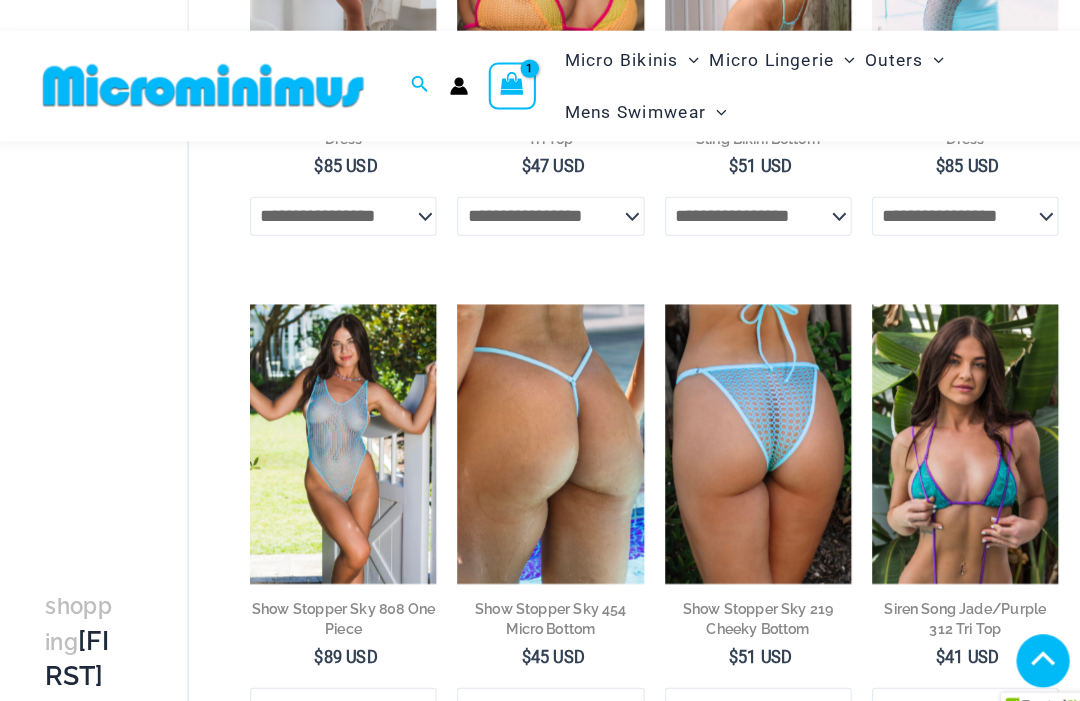 click on "Show Stopper Sky 454 Micro Bottom" at bounding box center [543, 607] 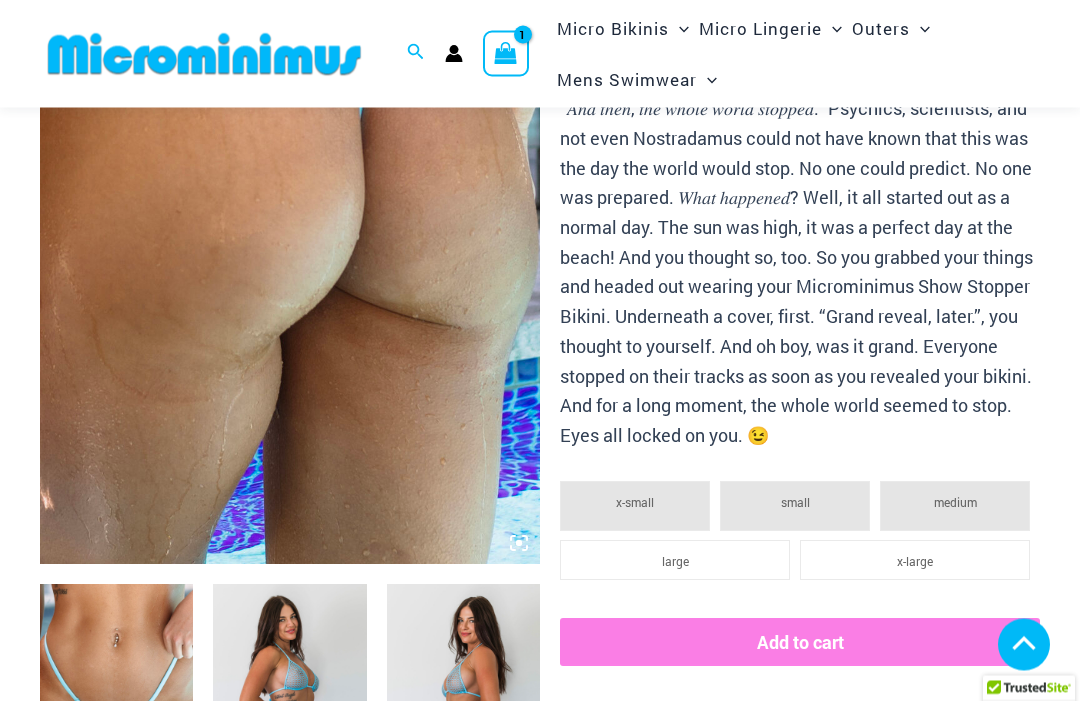 scroll, scrollTop: 351, scrollLeft: 0, axis: vertical 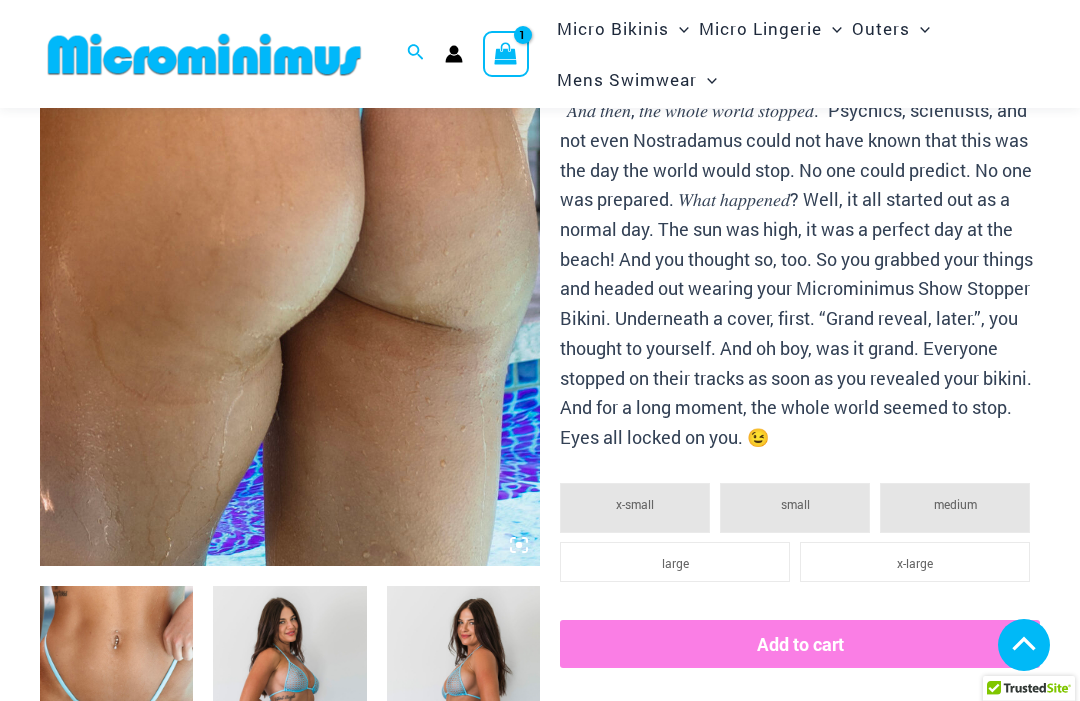 click on "large" 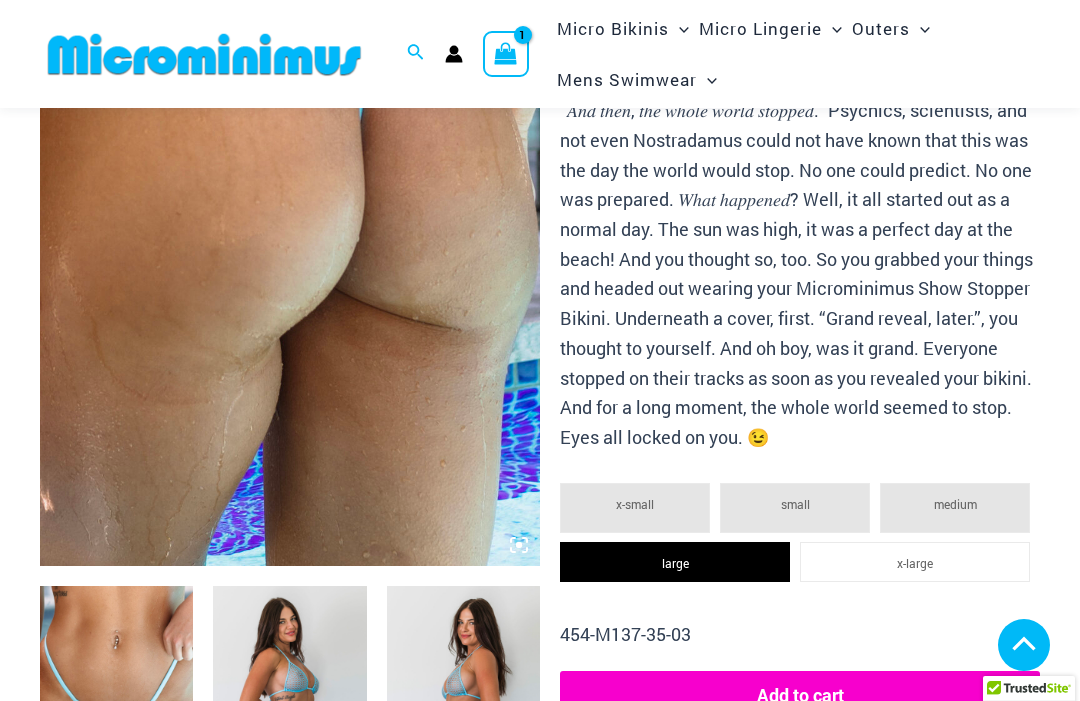 click on "Add to cart" 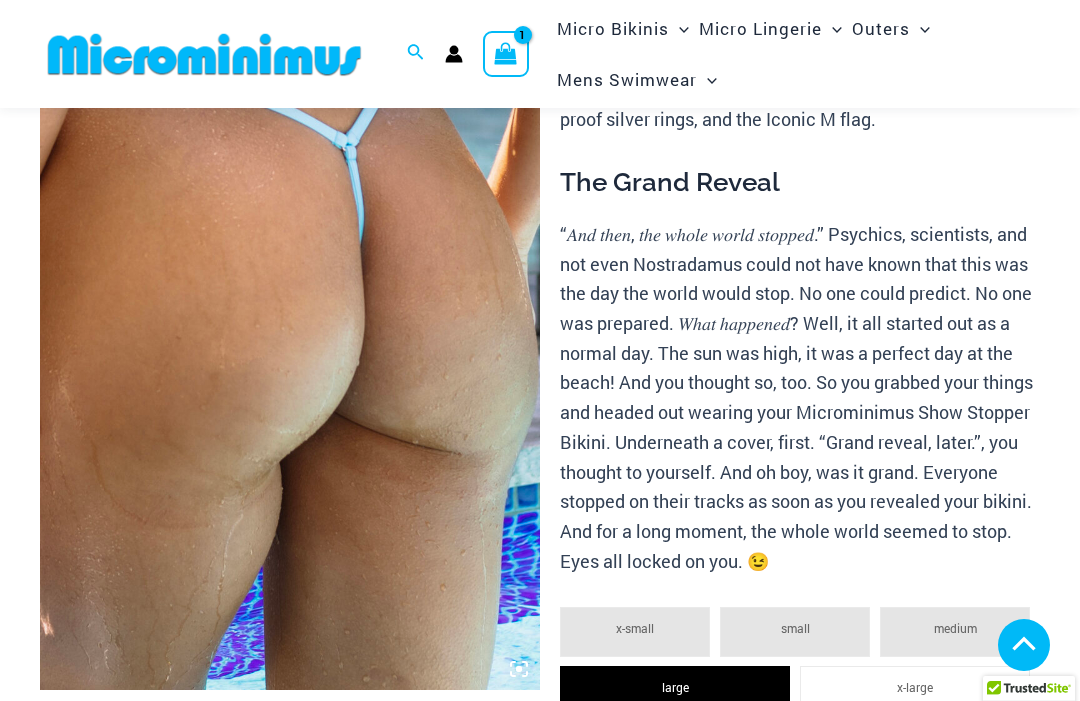 scroll, scrollTop: 565, scrollLeft: 0, axis: vertical 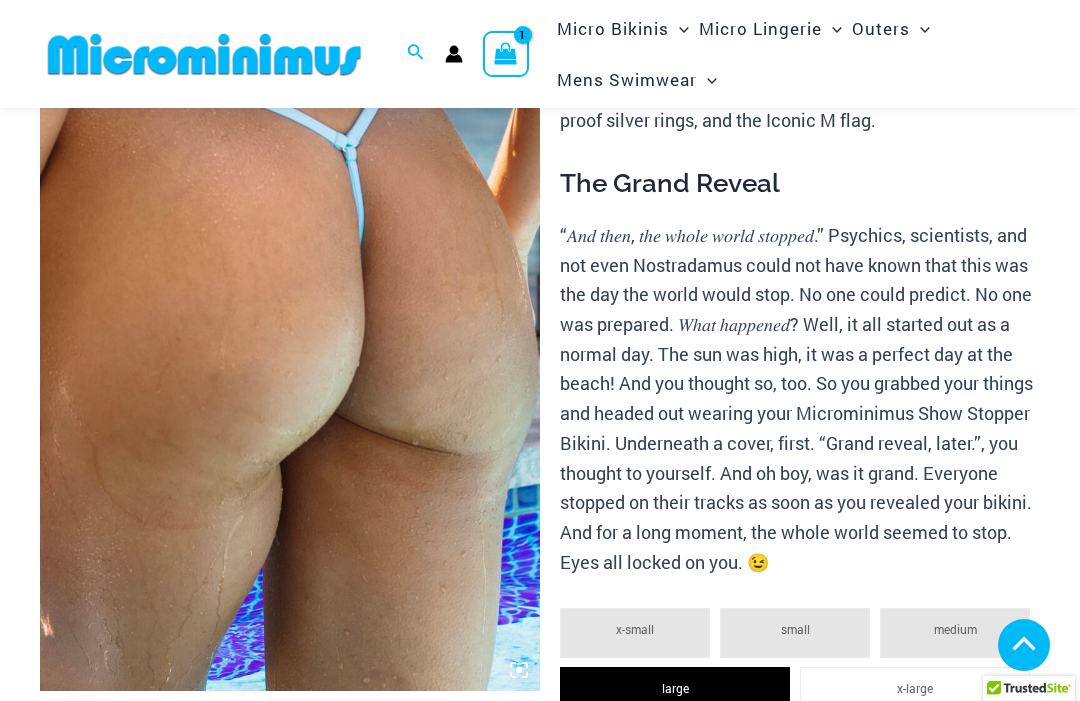 click 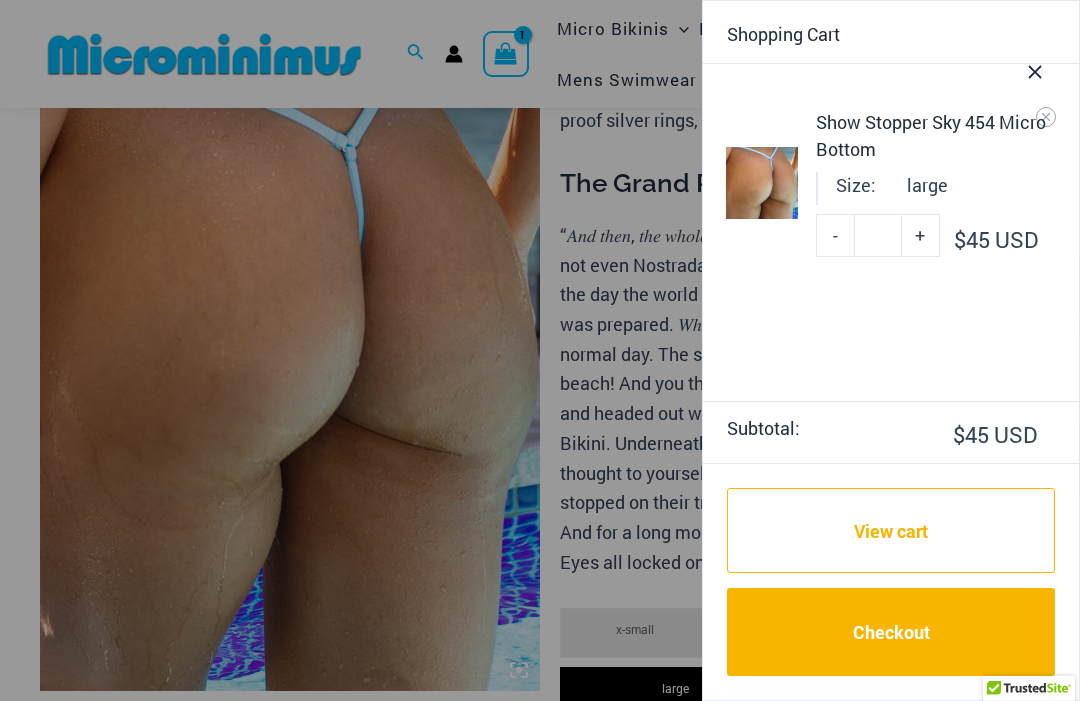 click 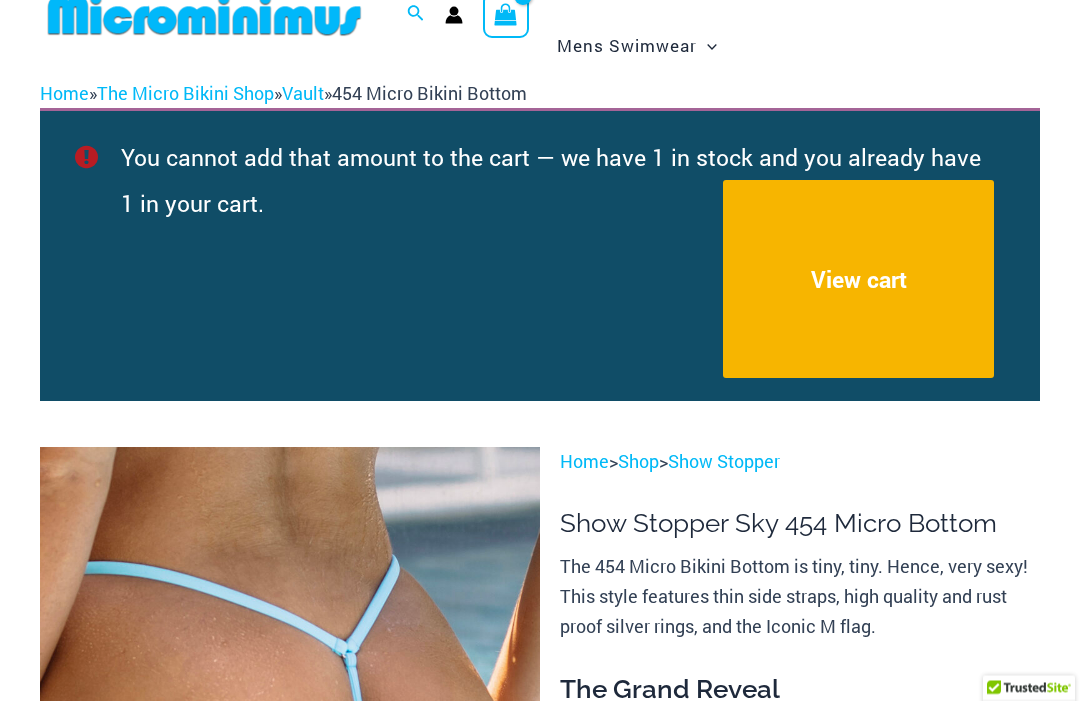scroll, scrollTop: 0, scrollLeft: 0, axis: both 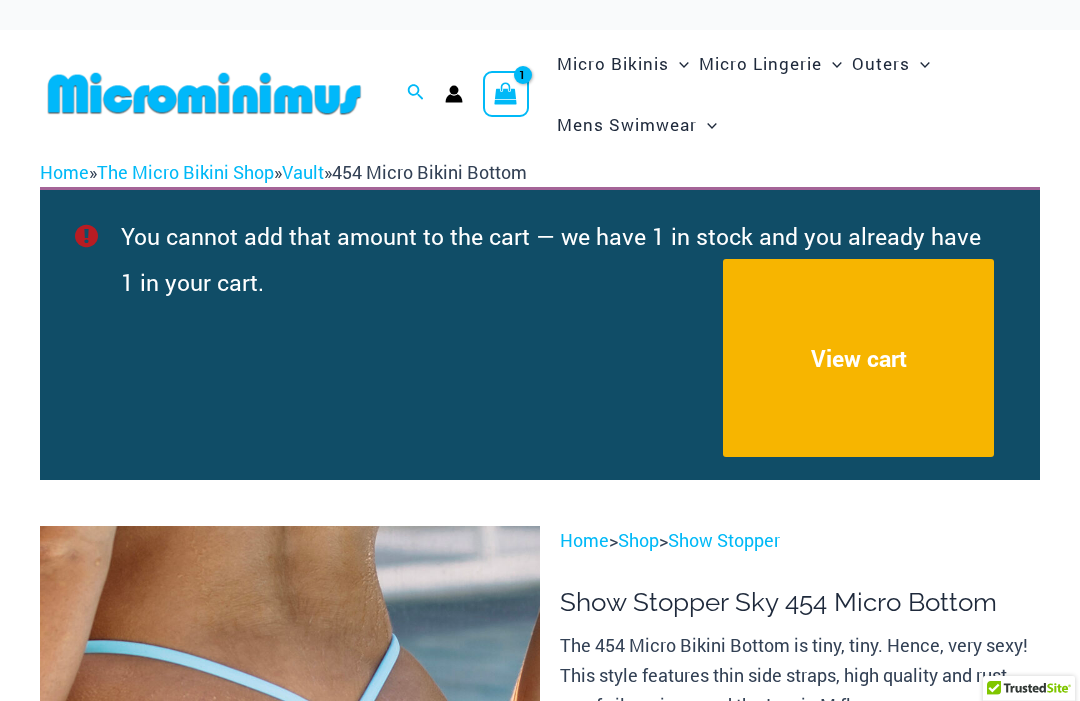 click on "The Micro Bikini Shop" at bounding box center [185, 172] 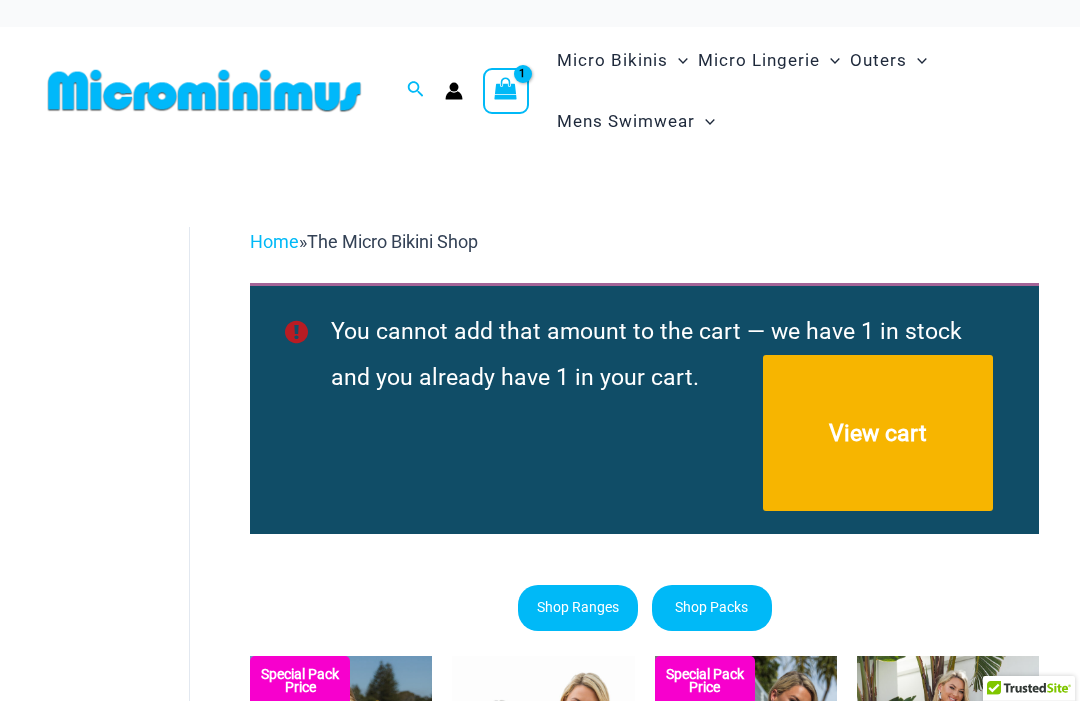 scroll, scrollTop: 0, scrollLeft: 0, axis: both 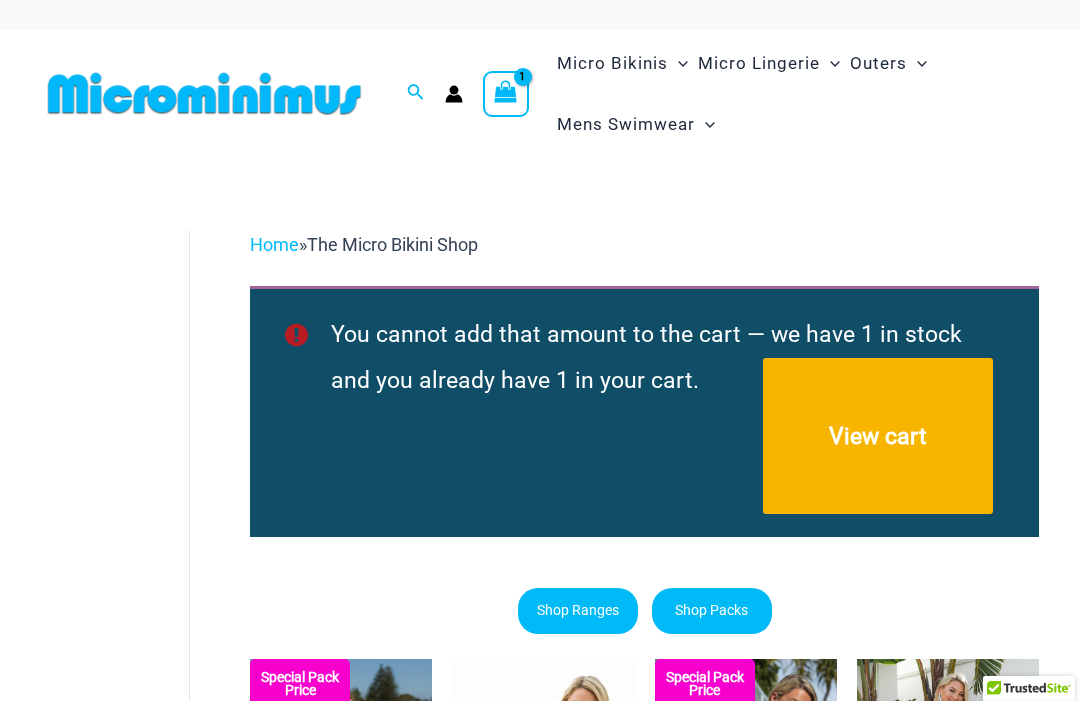 click on "Bikini Tops" at bounding box center [-17133, 203] 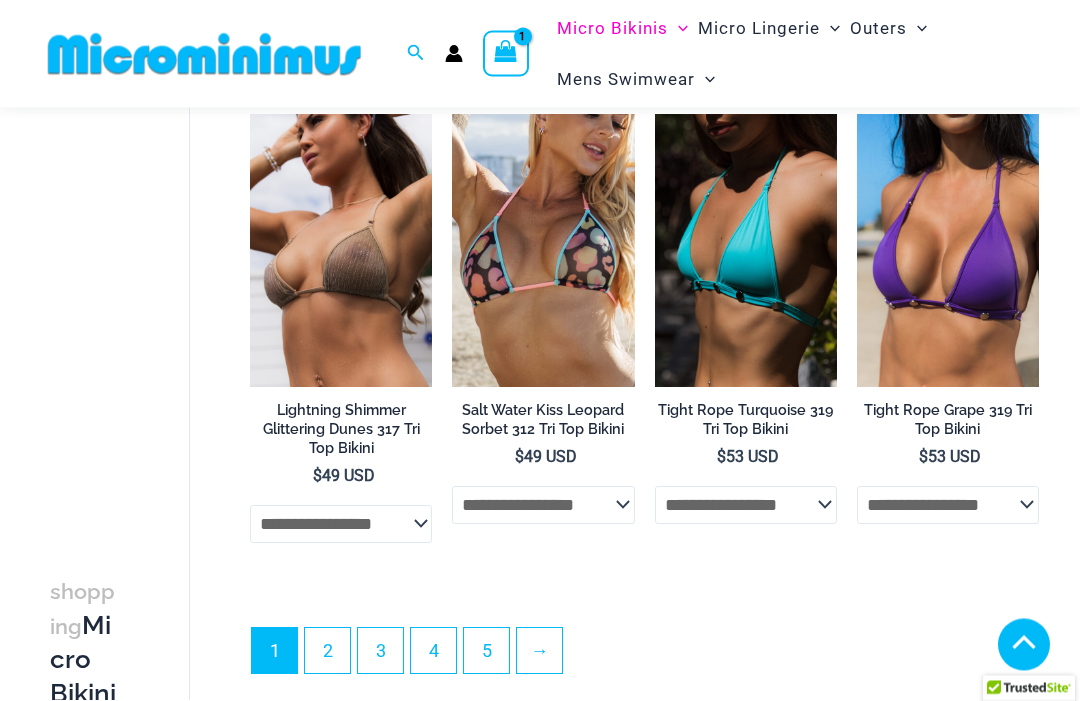 scroll, scrollTop: 4523, scrollLeft: 0, axis: vertical 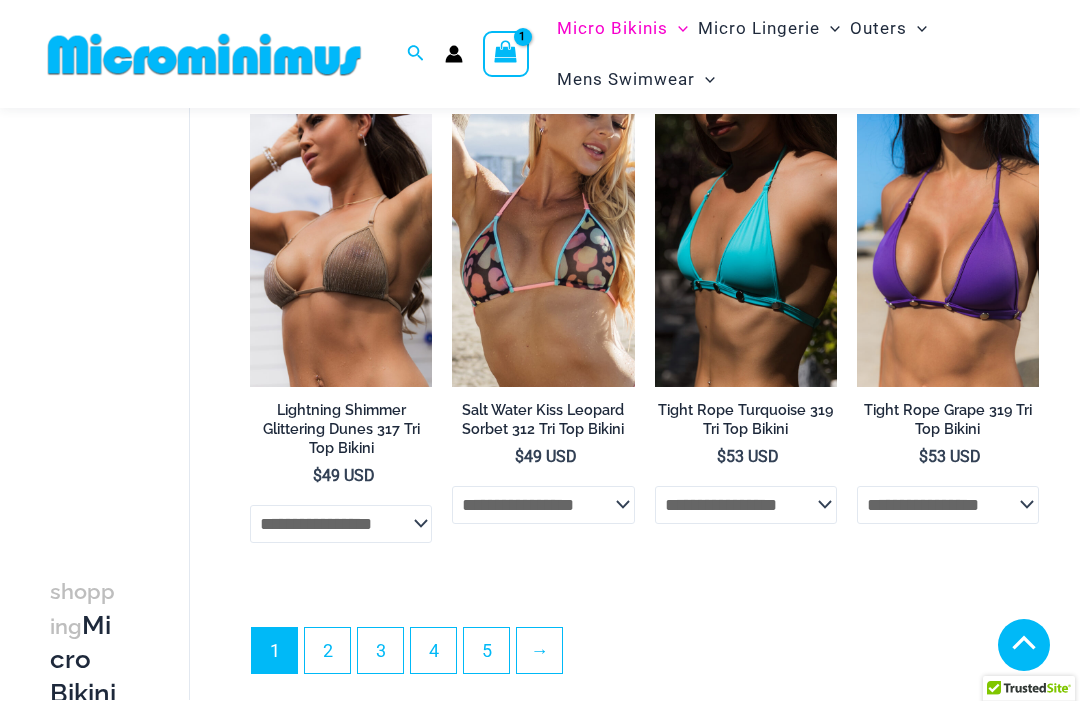 click on "2" at bounding box center [327, 650] 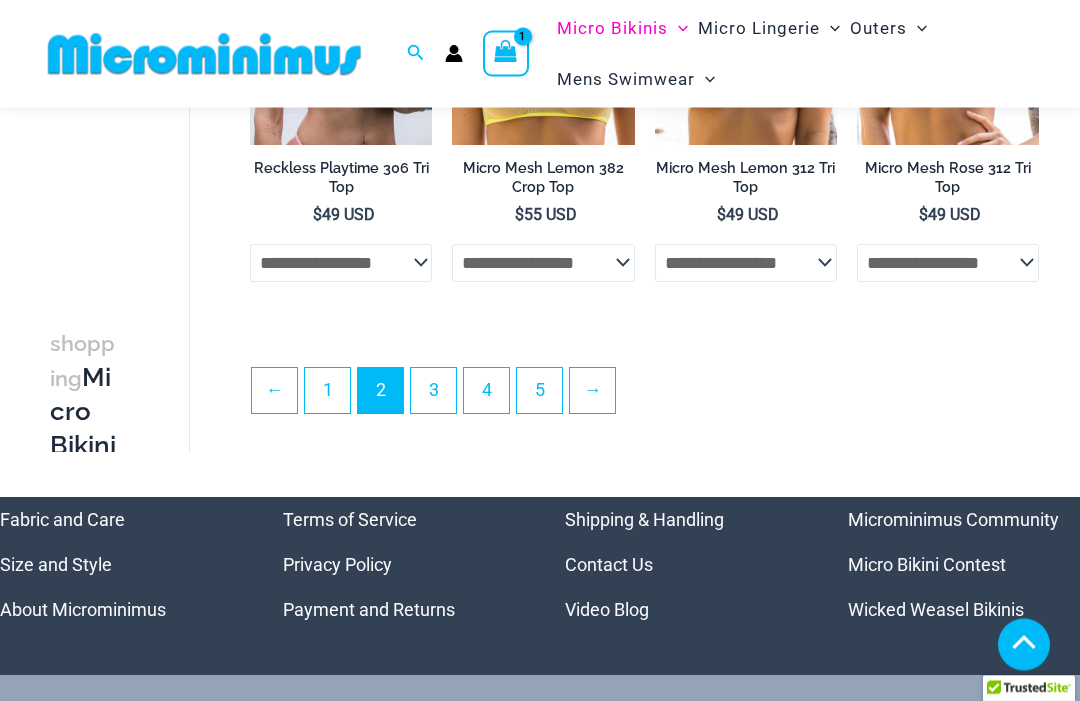 scroll, scrollTop: 4045, scrollLeft: 0, axis: vertical 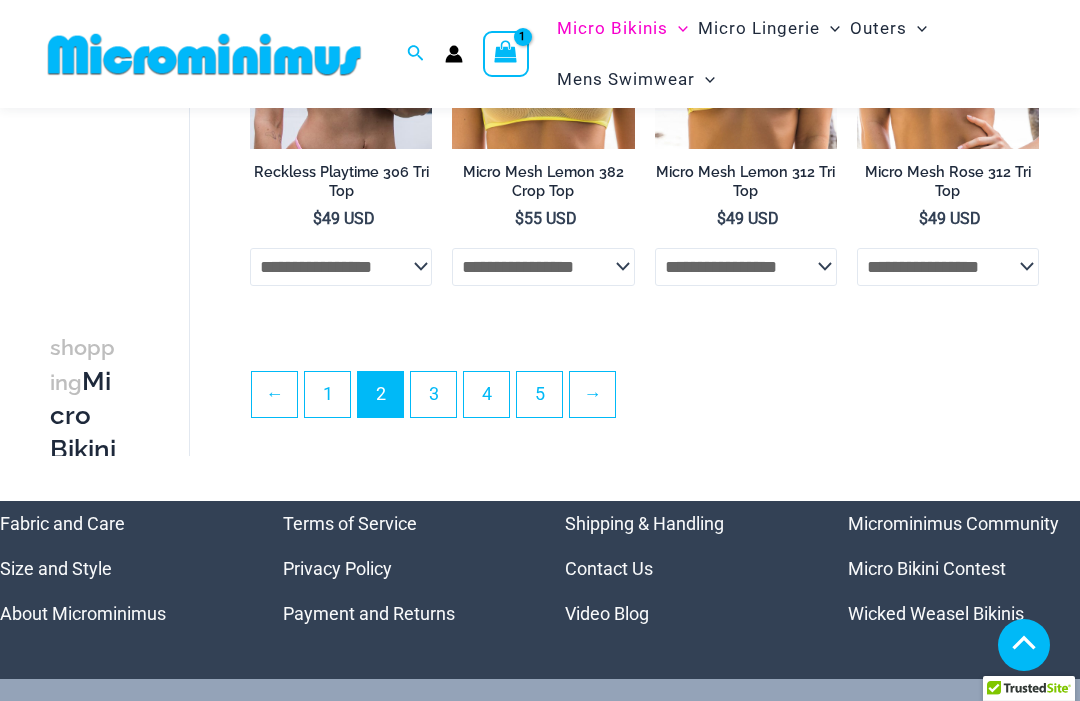 click on "3" at bounding box center [433, 394] 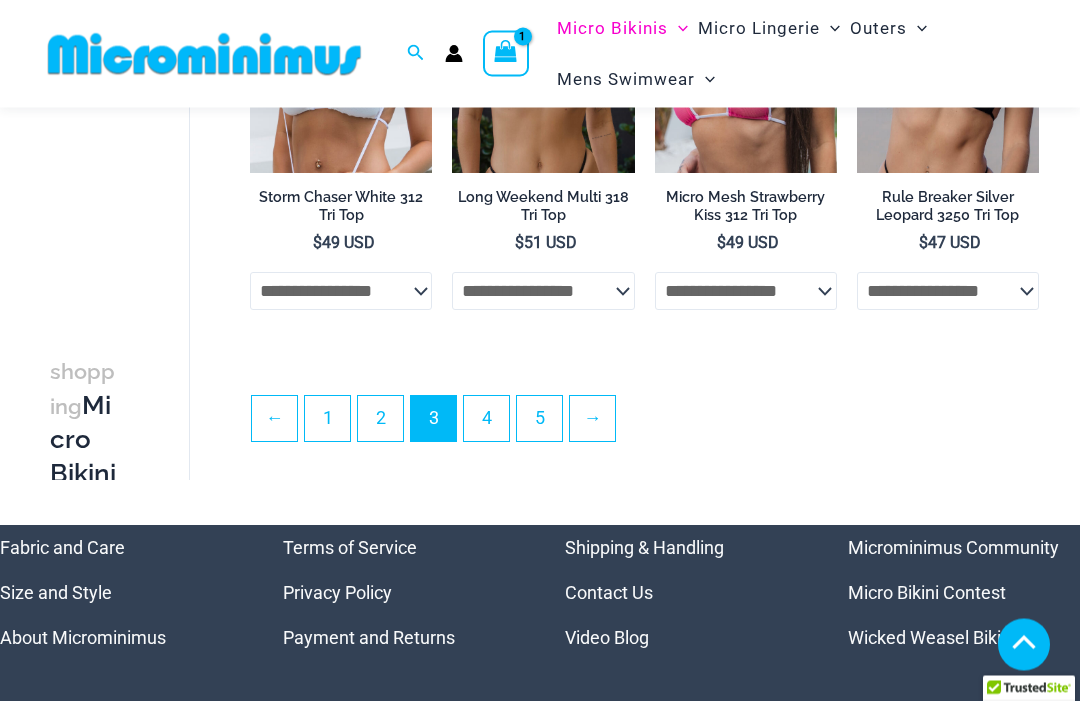 scroll, scrollTop: 4041, scrollLeft: 0, axis: vertical 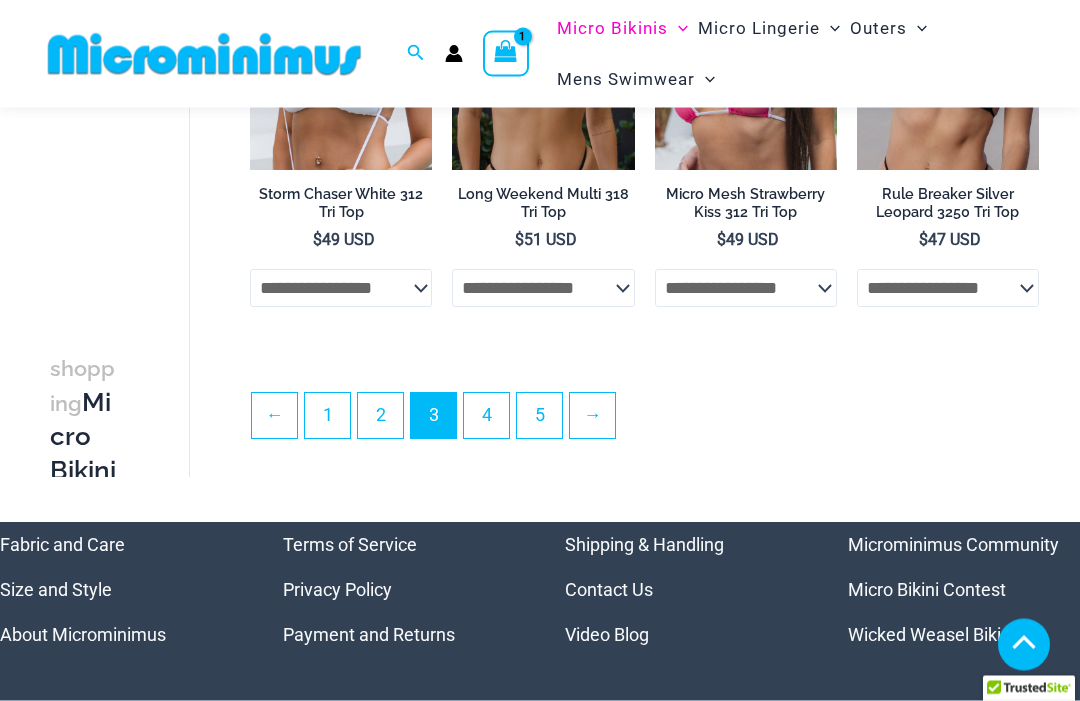 click on "4" at bounding box center (486, 416) 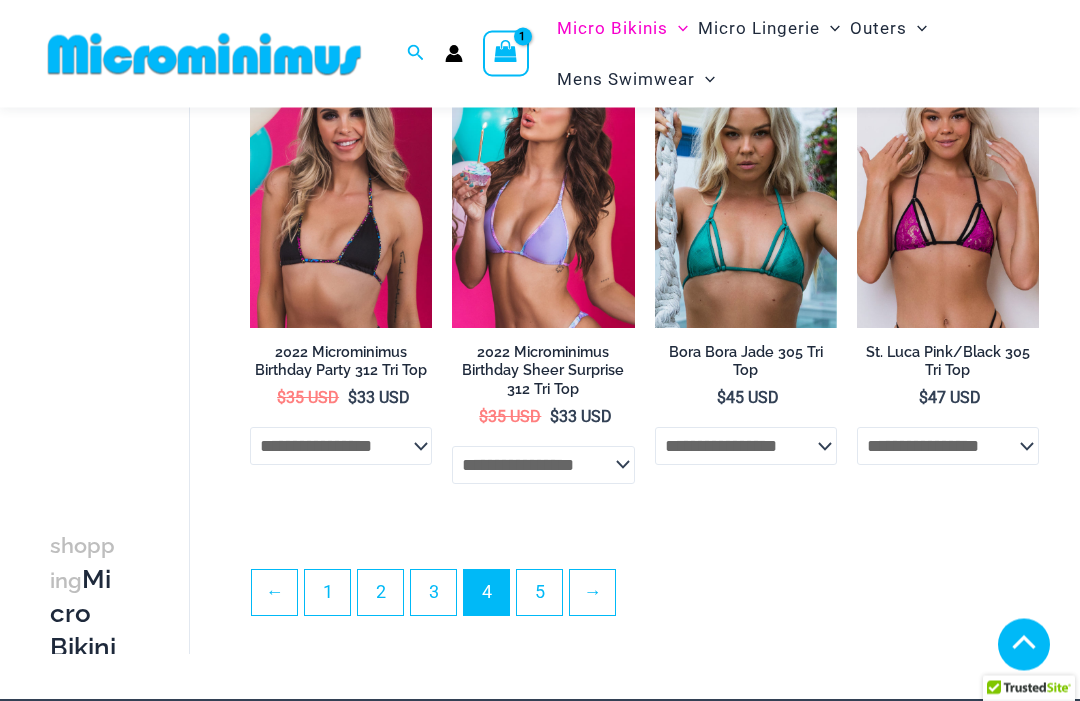 scroll, scrollTop: 3847, scrollLeft: 0, axis: vertical 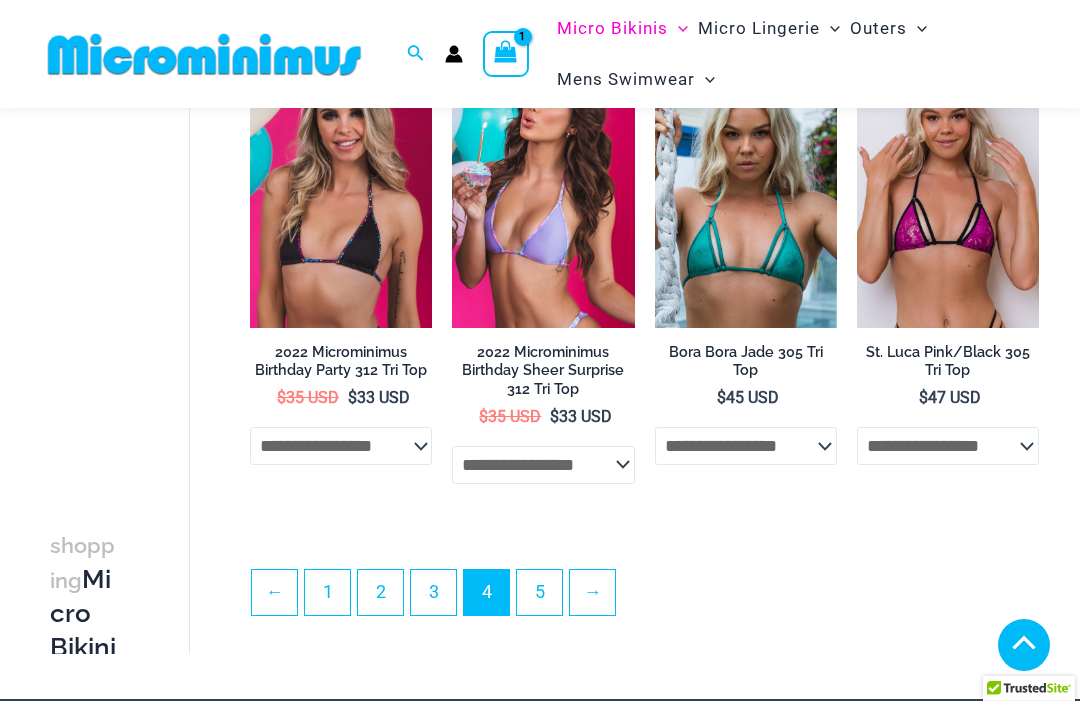 click on "5" at bounding box center (539, 592) 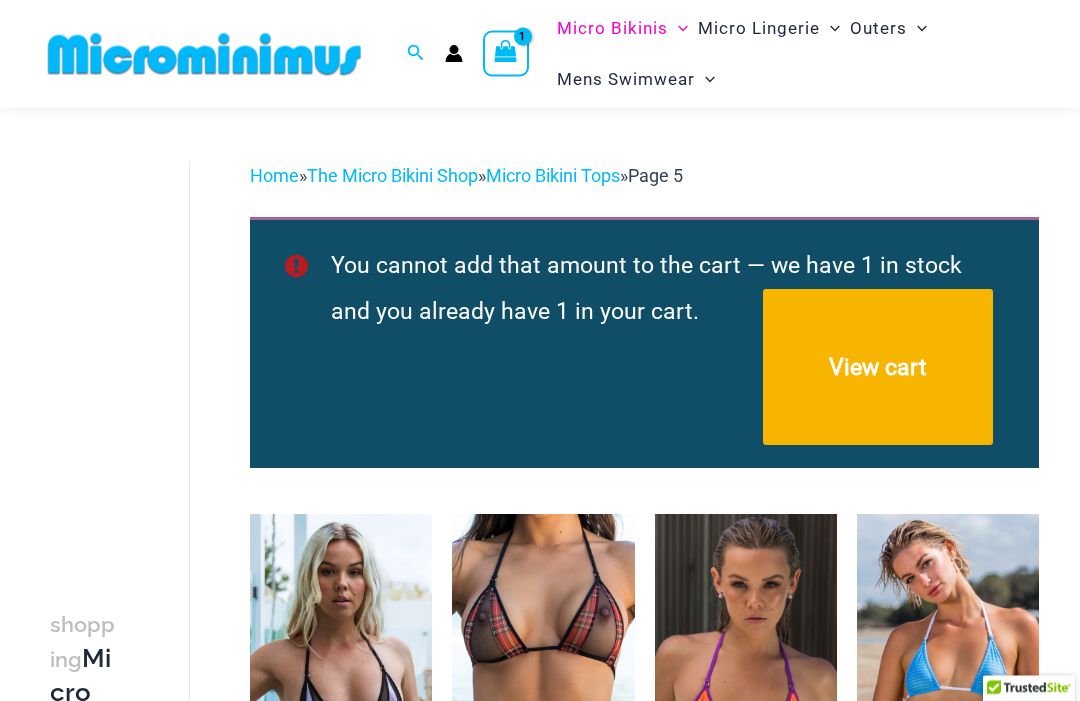 scroll, scrollTop: 50, scrollLeft: 0, axis: vertical 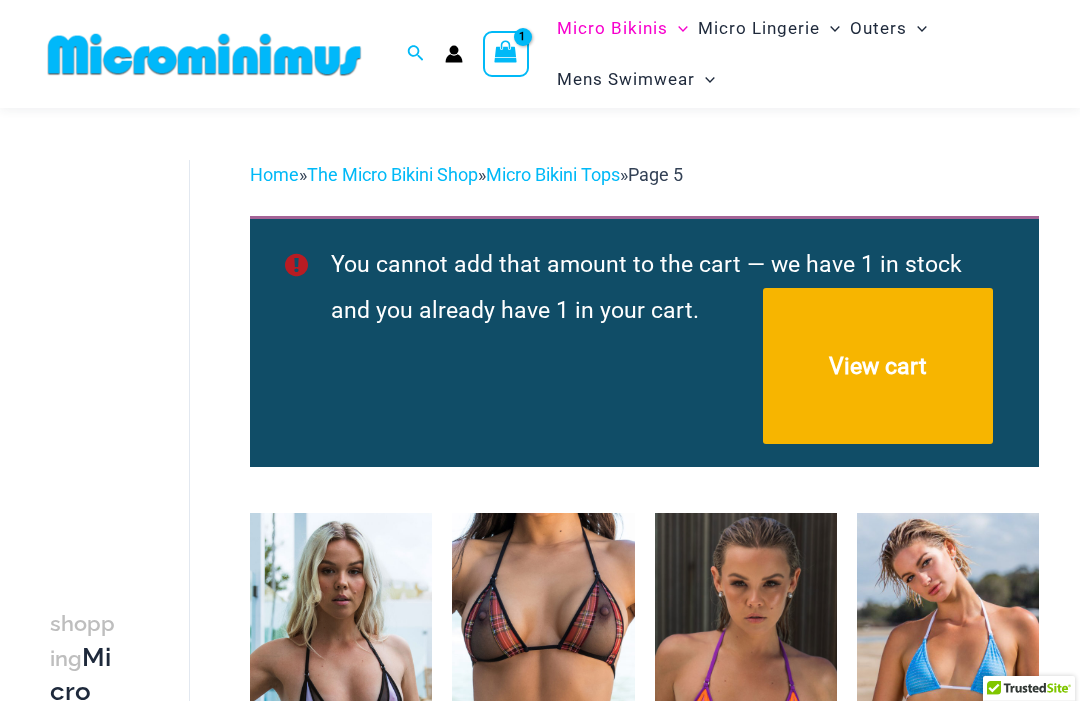 click on "The Micro Bikini Shop" at bounding box center [392, 174] 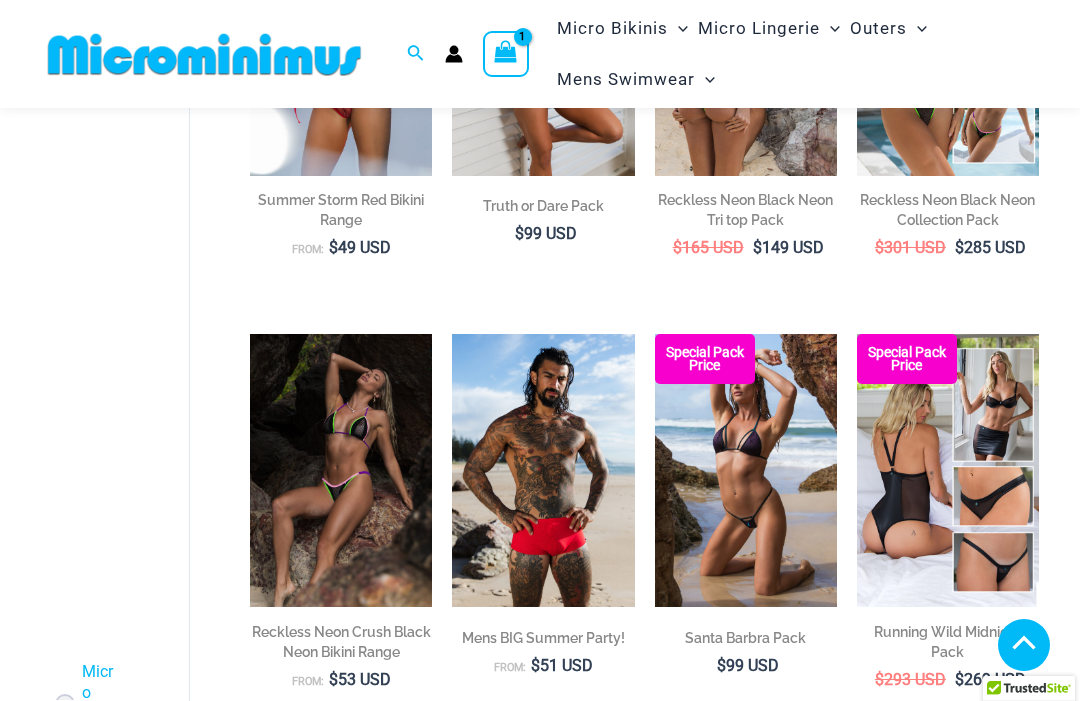 scroll, scrollTop: 2893, scrollLeft: 0, axis: vertical 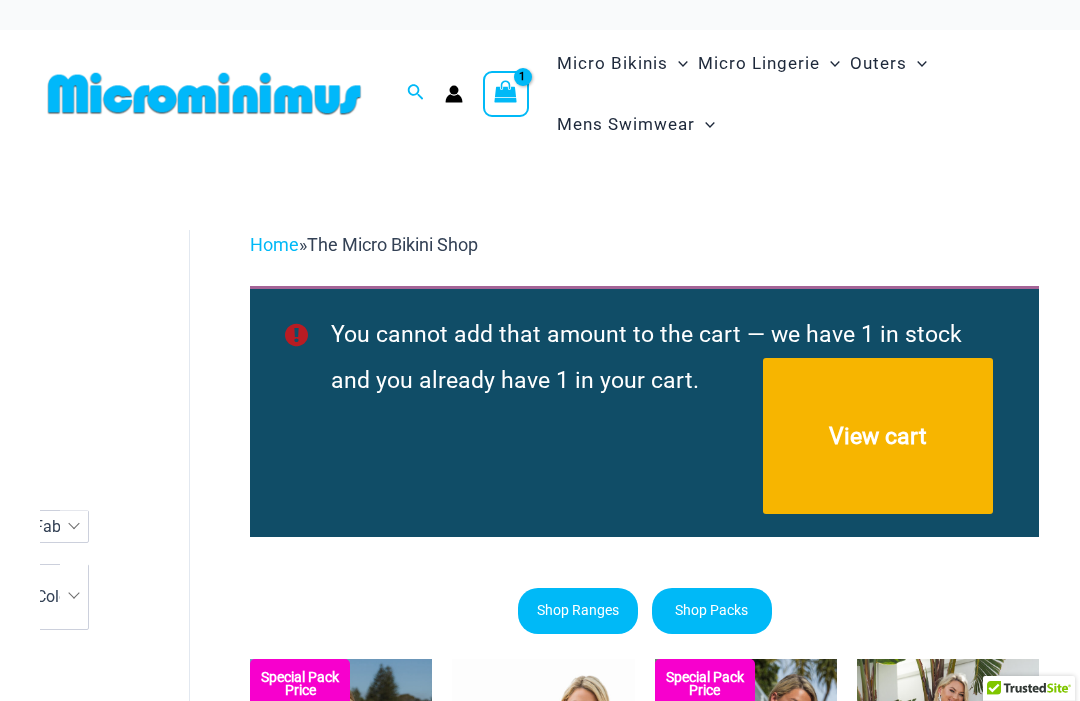 click on "View cart" at bounding box center (878, 436) 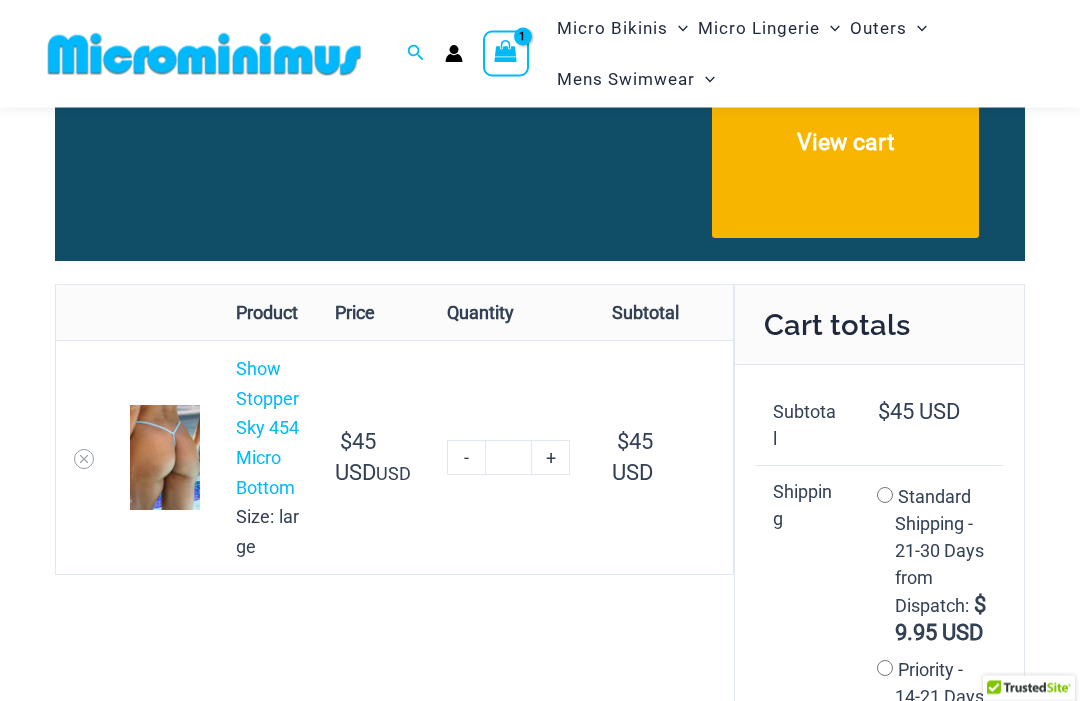 scroll, scrollTop: 0, scrollLeft: 0, axis: both 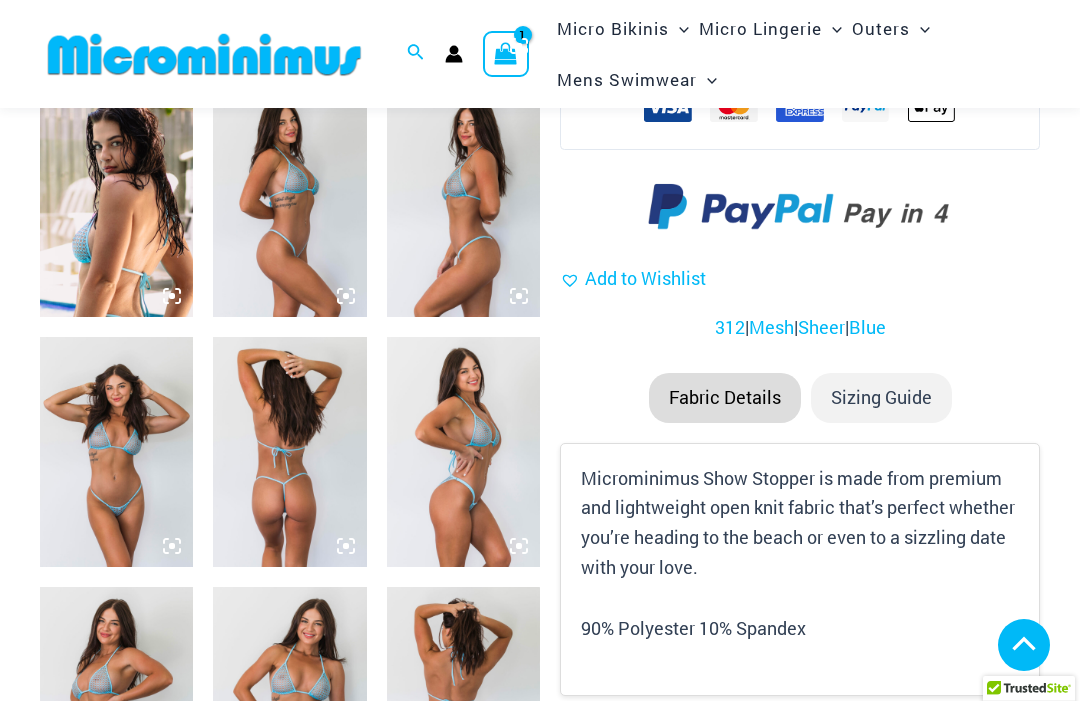 click on "Sizing Guide" at bounding box center (881, 398) 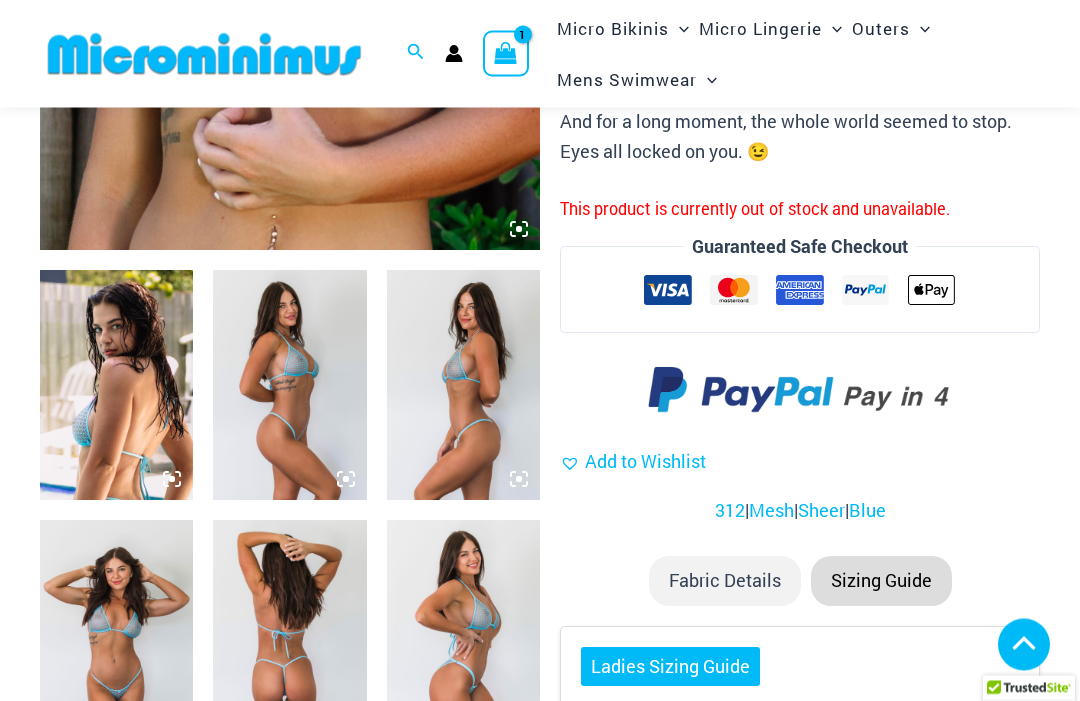 scroll, scrollTop: 667, scrollLeft: 0, axis: vertical 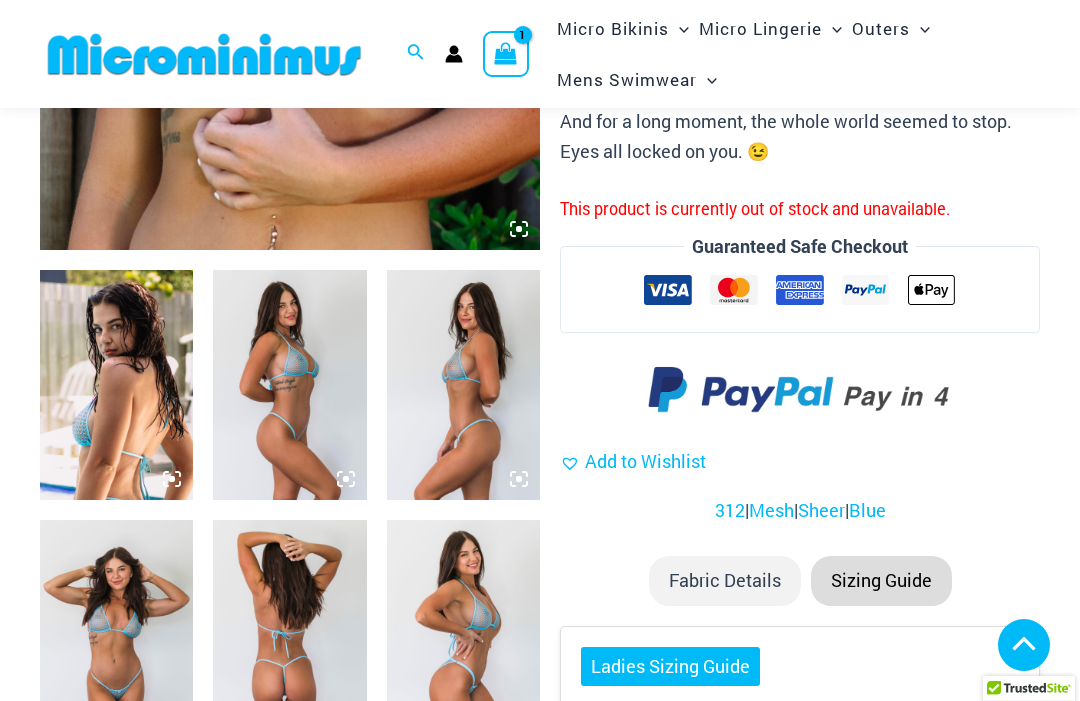 click on "312" at bounding box center [730, 510] 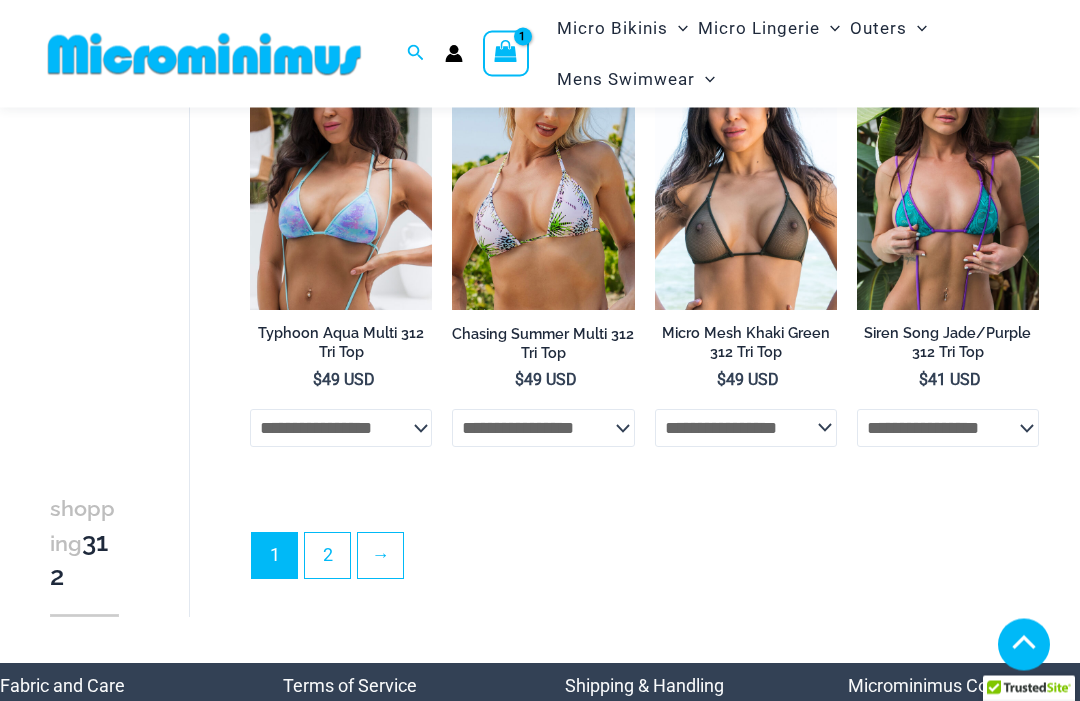 scroll, scrollTop: 3587, scrollLeft: 0, axis: vertical 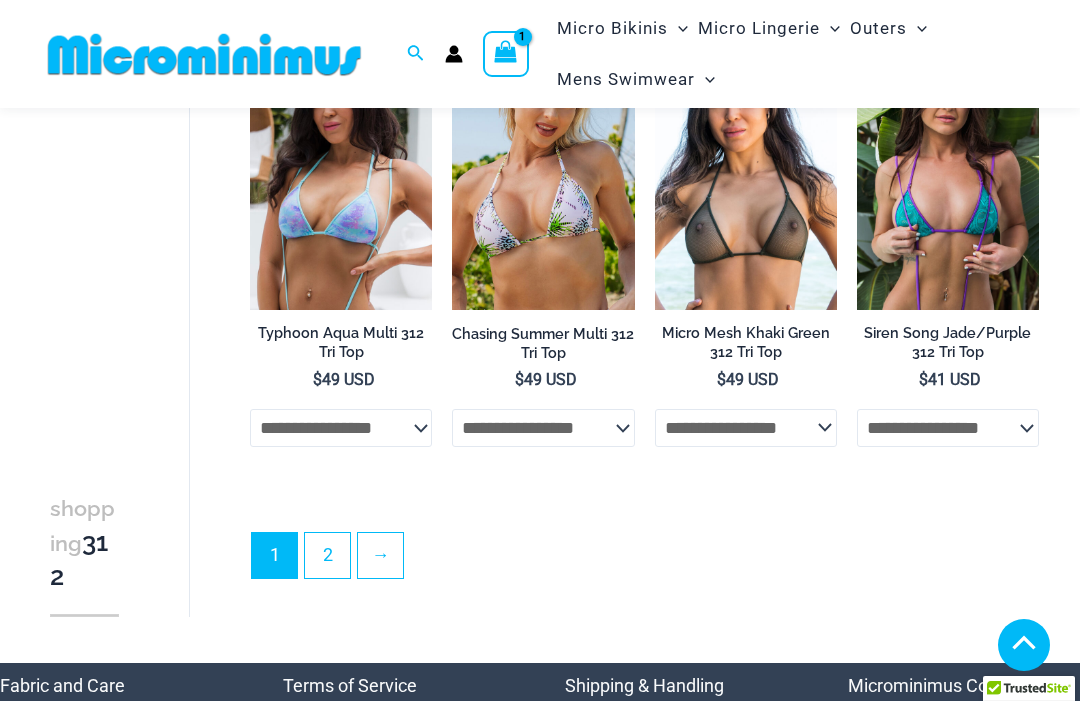click on "2" at bounding box center (327, 555) 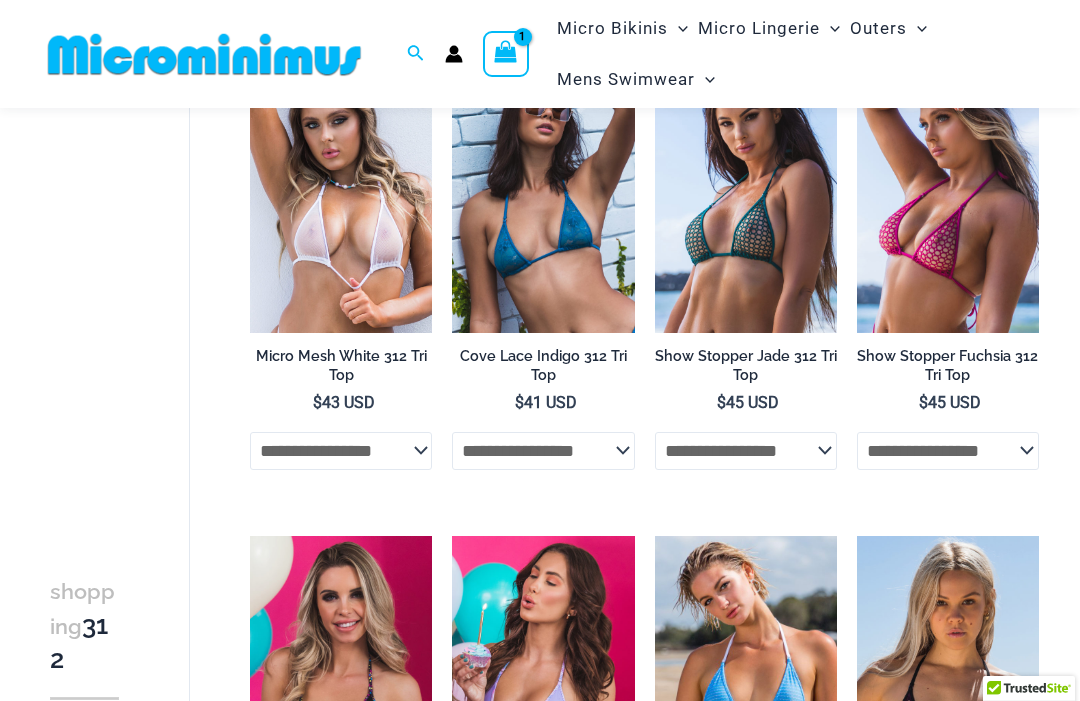 scroll, scrollTop: 201, scrollLeft: 0, axis: vertical 